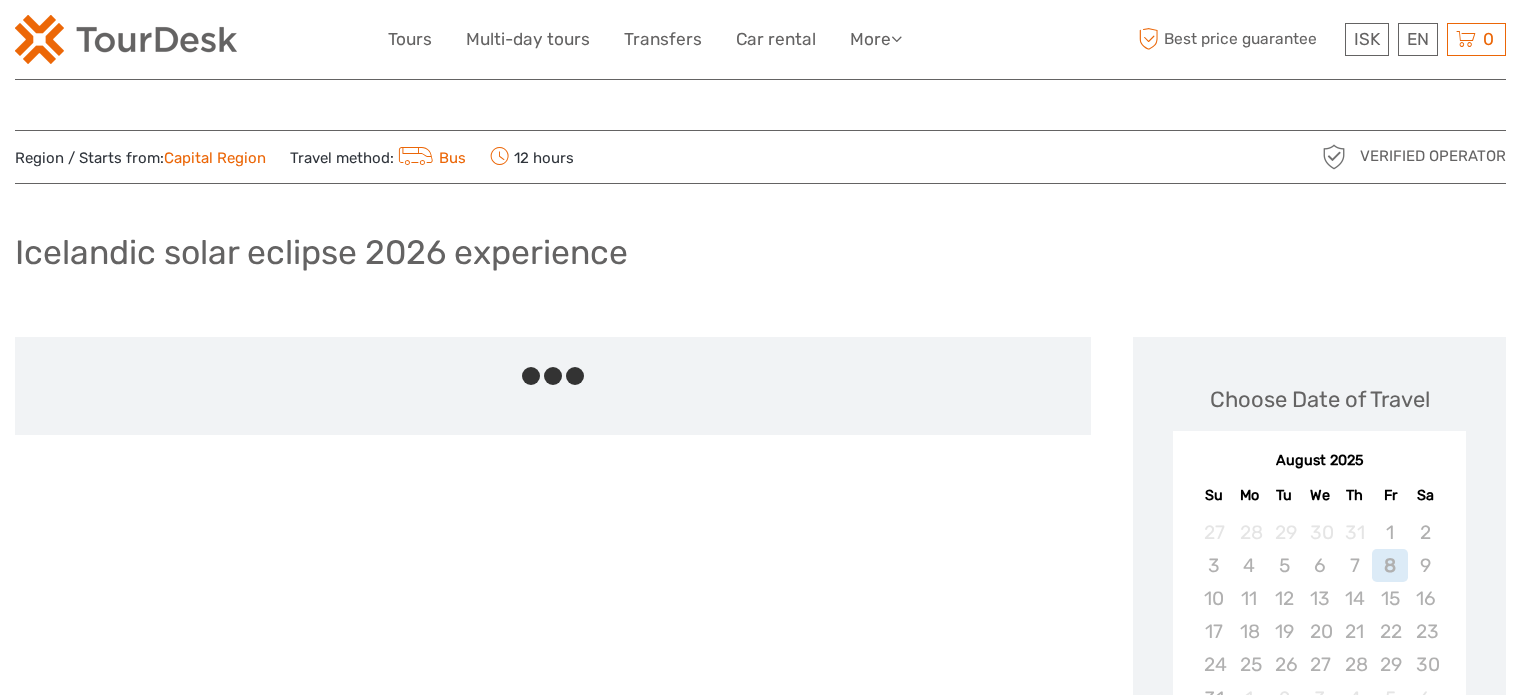 scroll, scrollTop: 0, scrollLeft: 0, axis: both 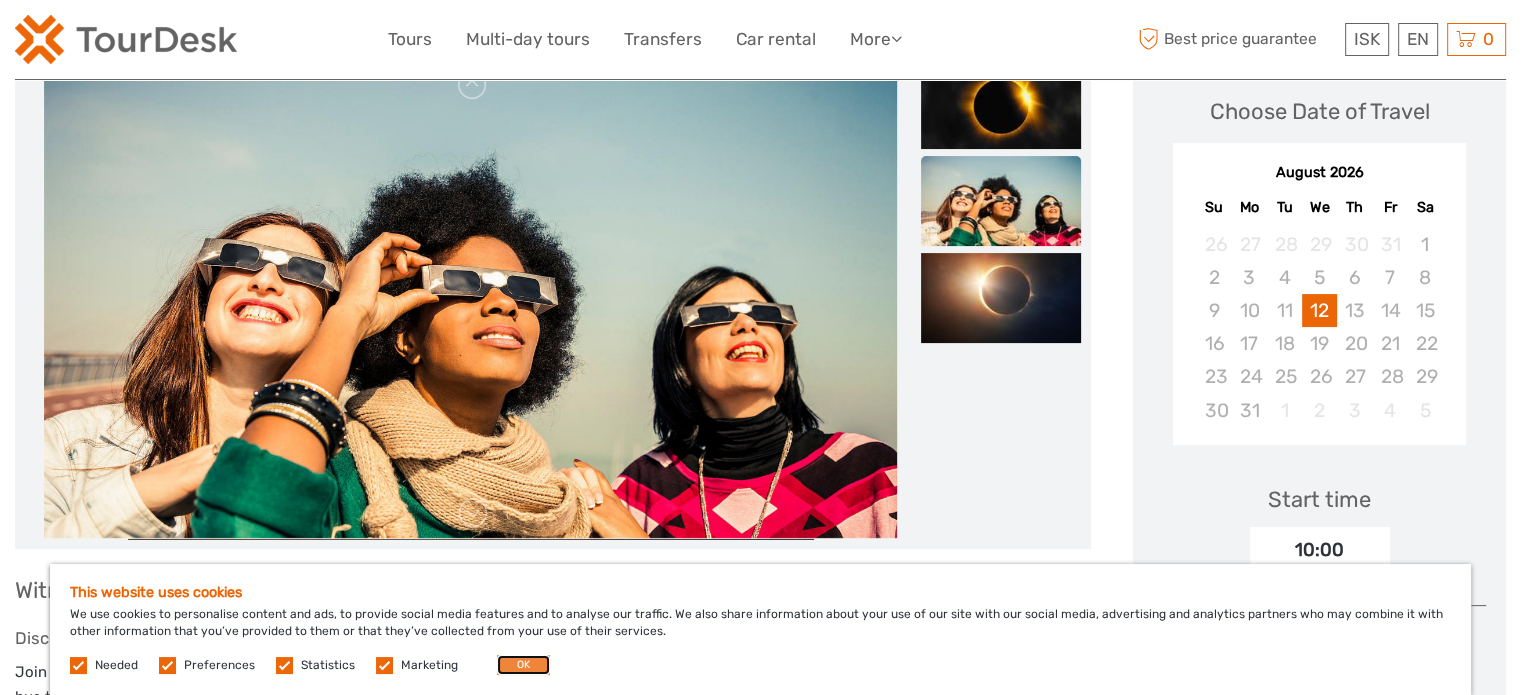 click on "OK" at bounding box center (523, 665) 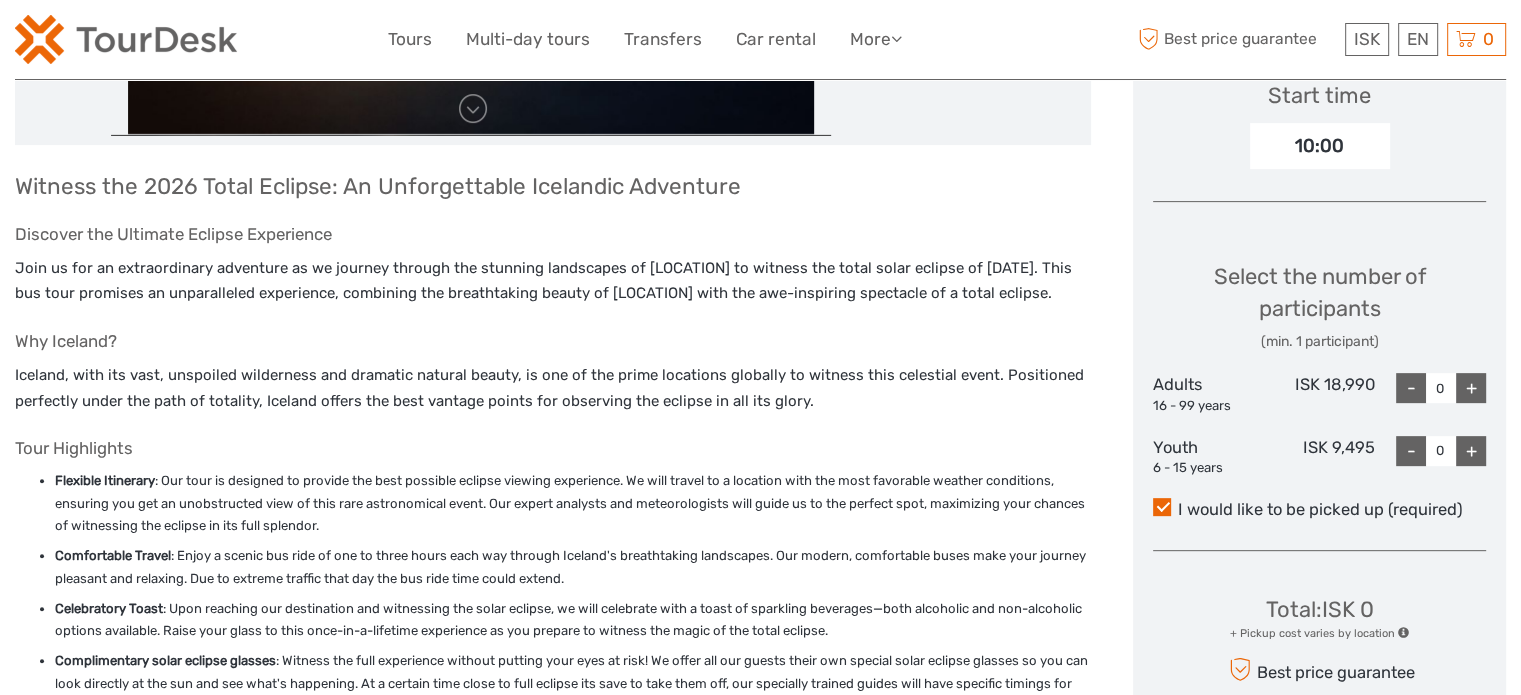 scroll, scrollTop: 725, scrollLeft: 0, axis: vertical 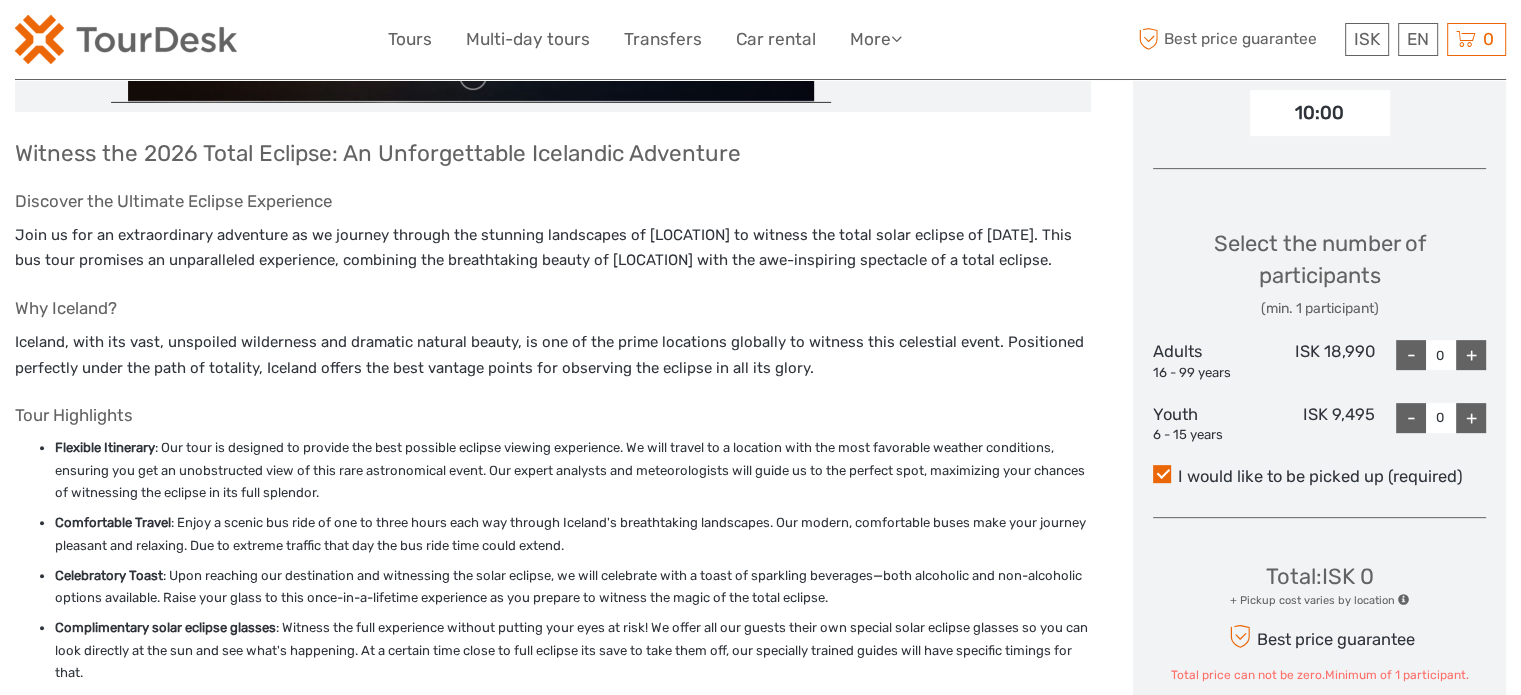 click on "+" at bounding box center (1471, 355) 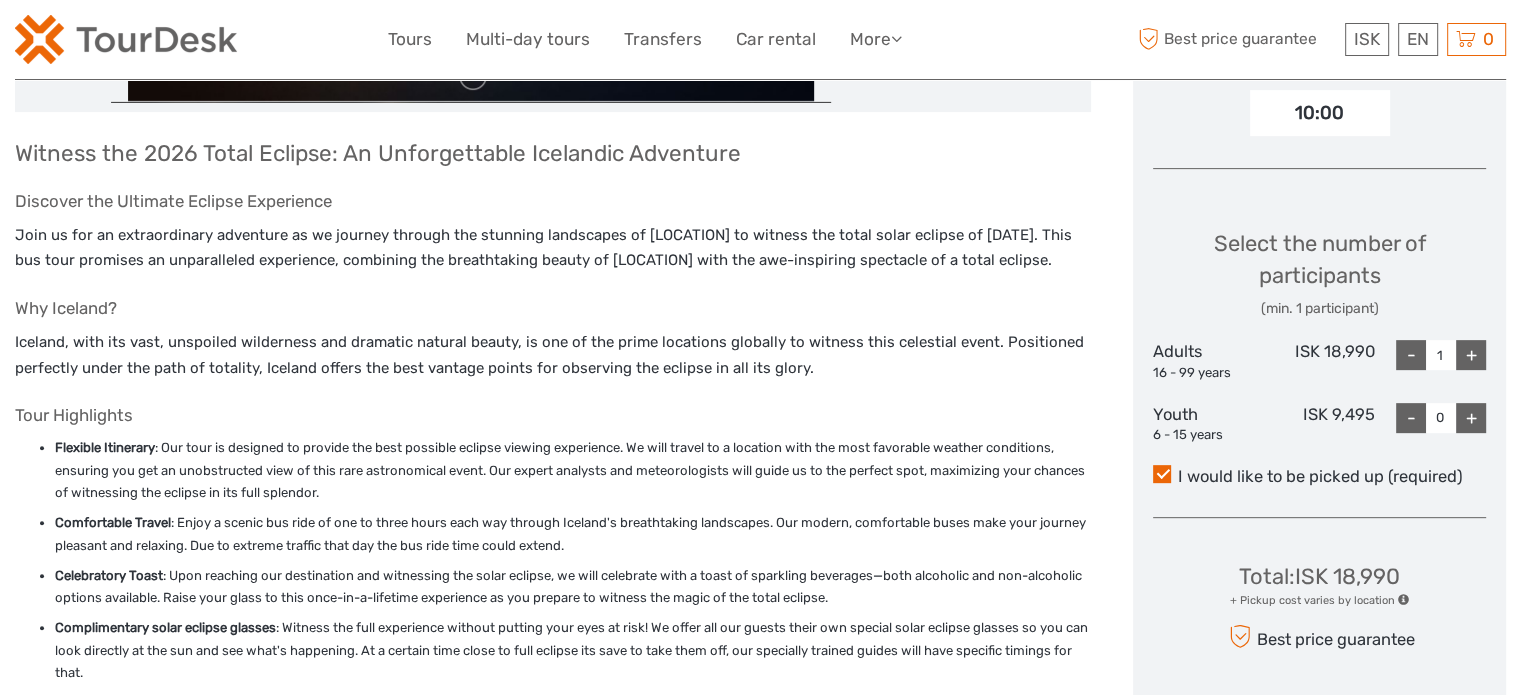 click on "+" at bounding box center [1471, 355] 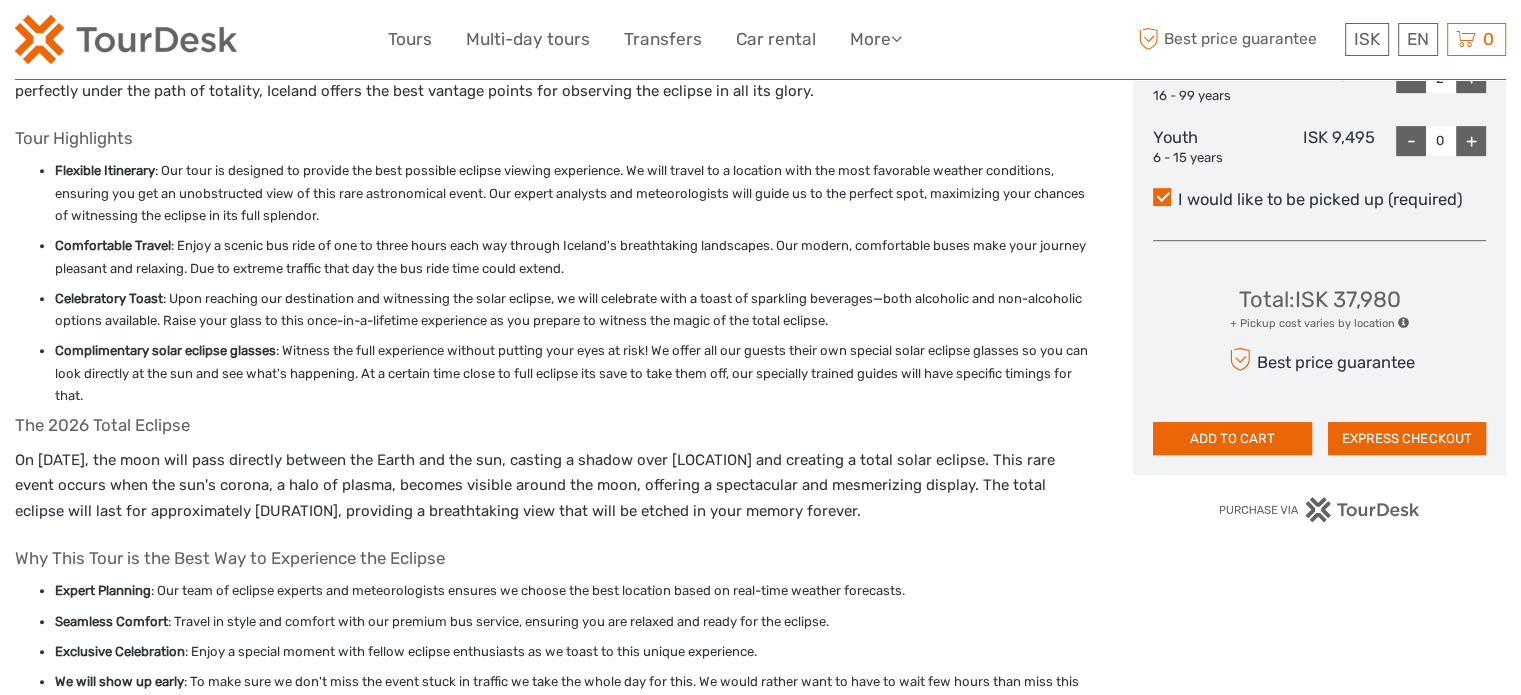 scroll, scrollTop: 1015, scrollLeft: 0, axis: vertical 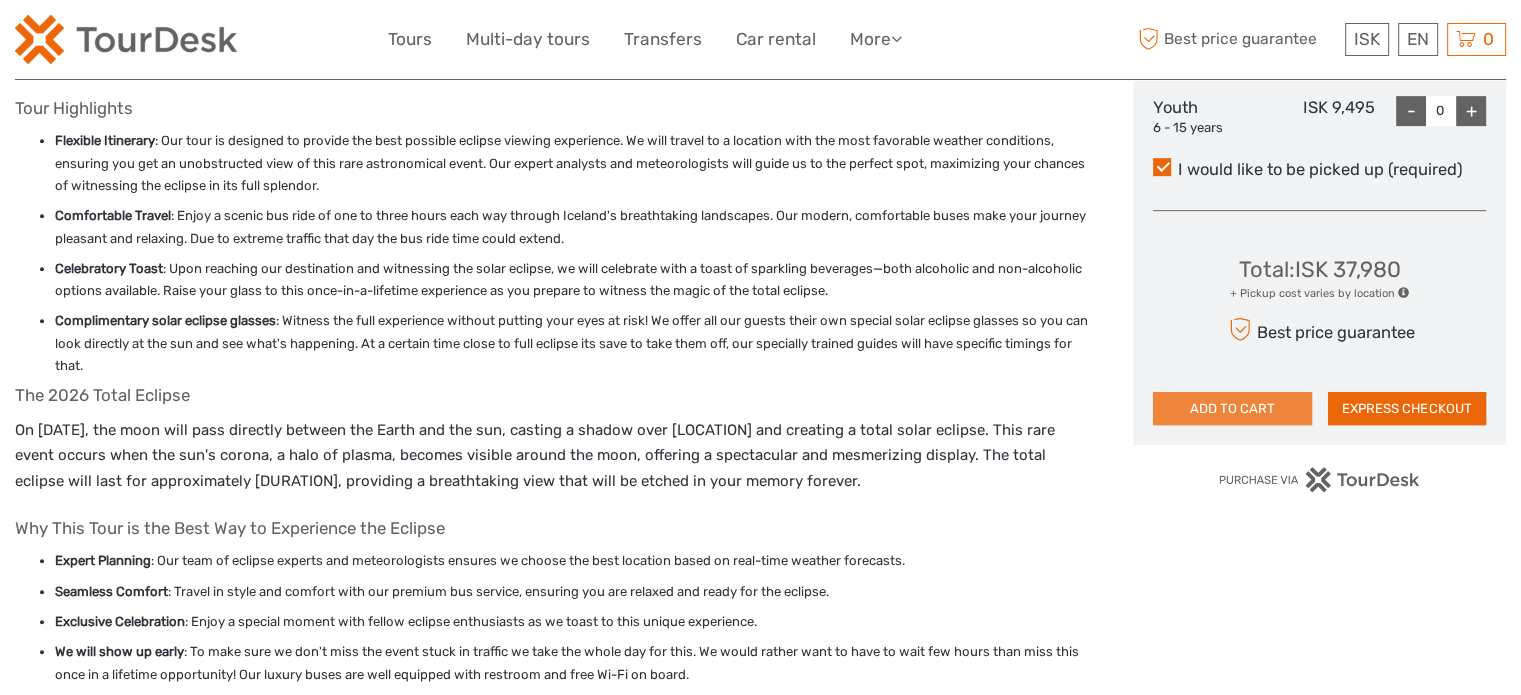 click on "ADD TO CART" at bounding box center (1232, 409) 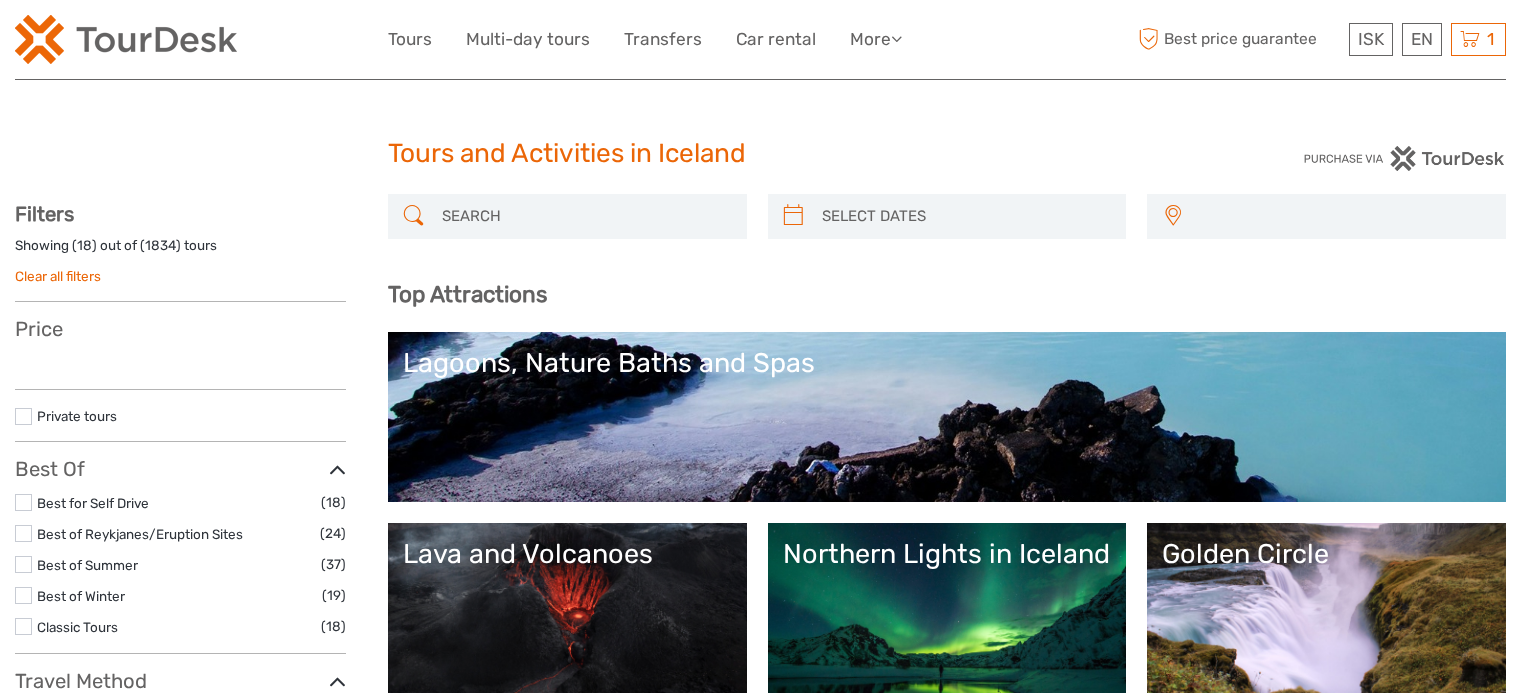 select 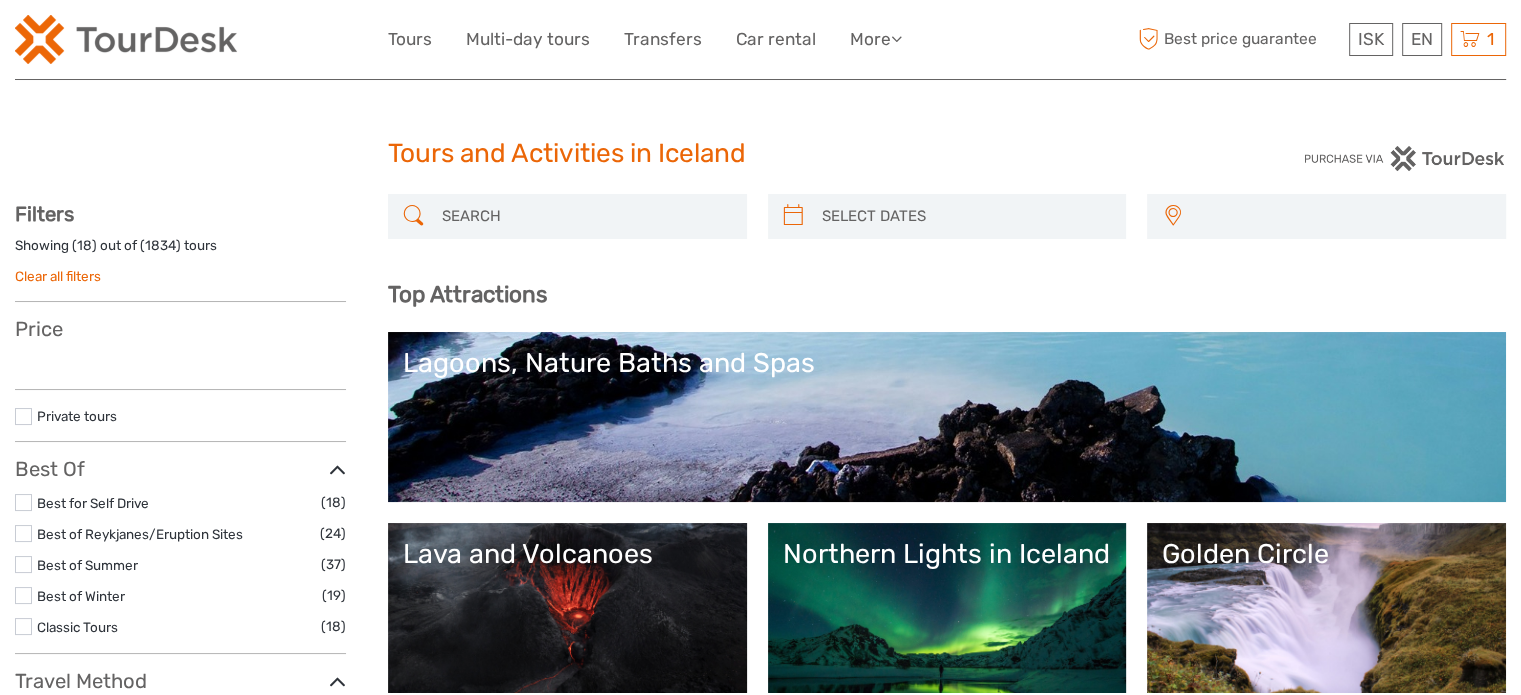 select 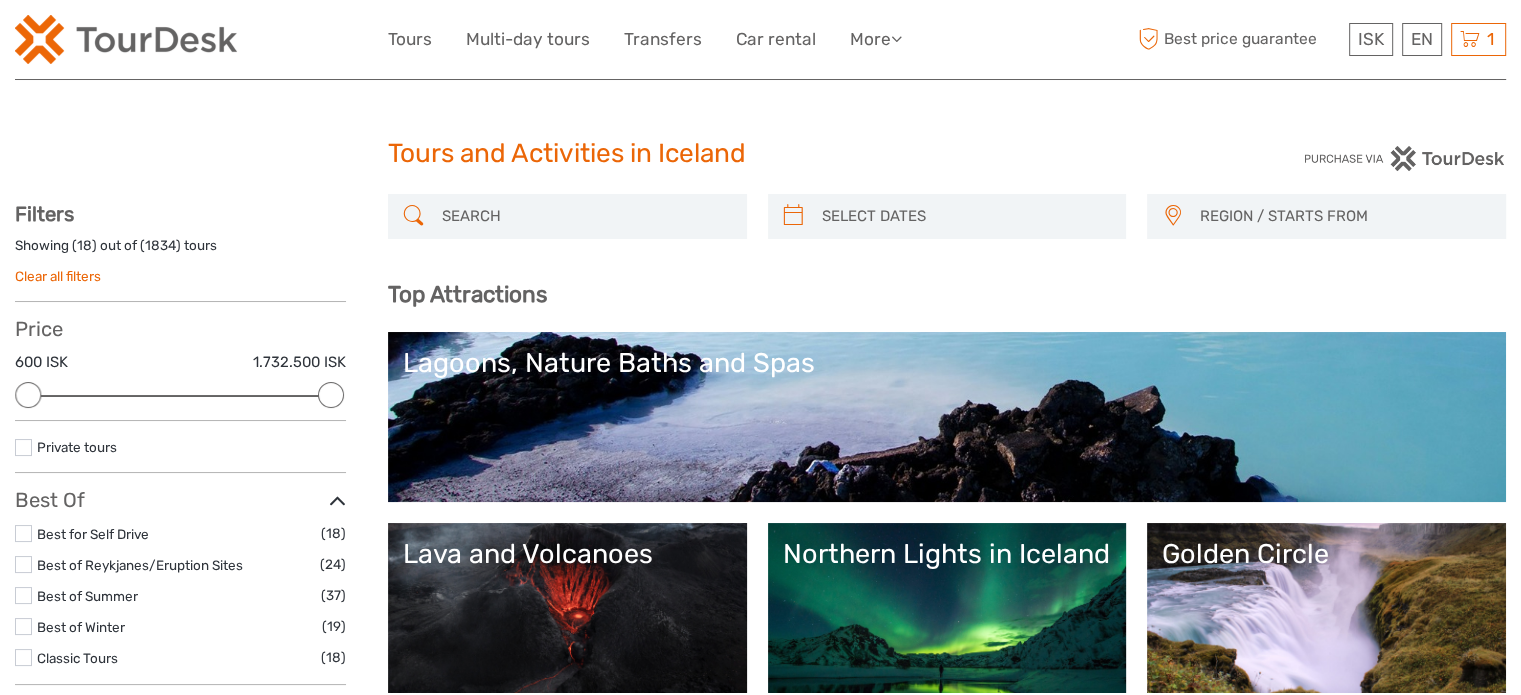 scroll, scrollTop: 0, scrollLeft: 0, axis: both 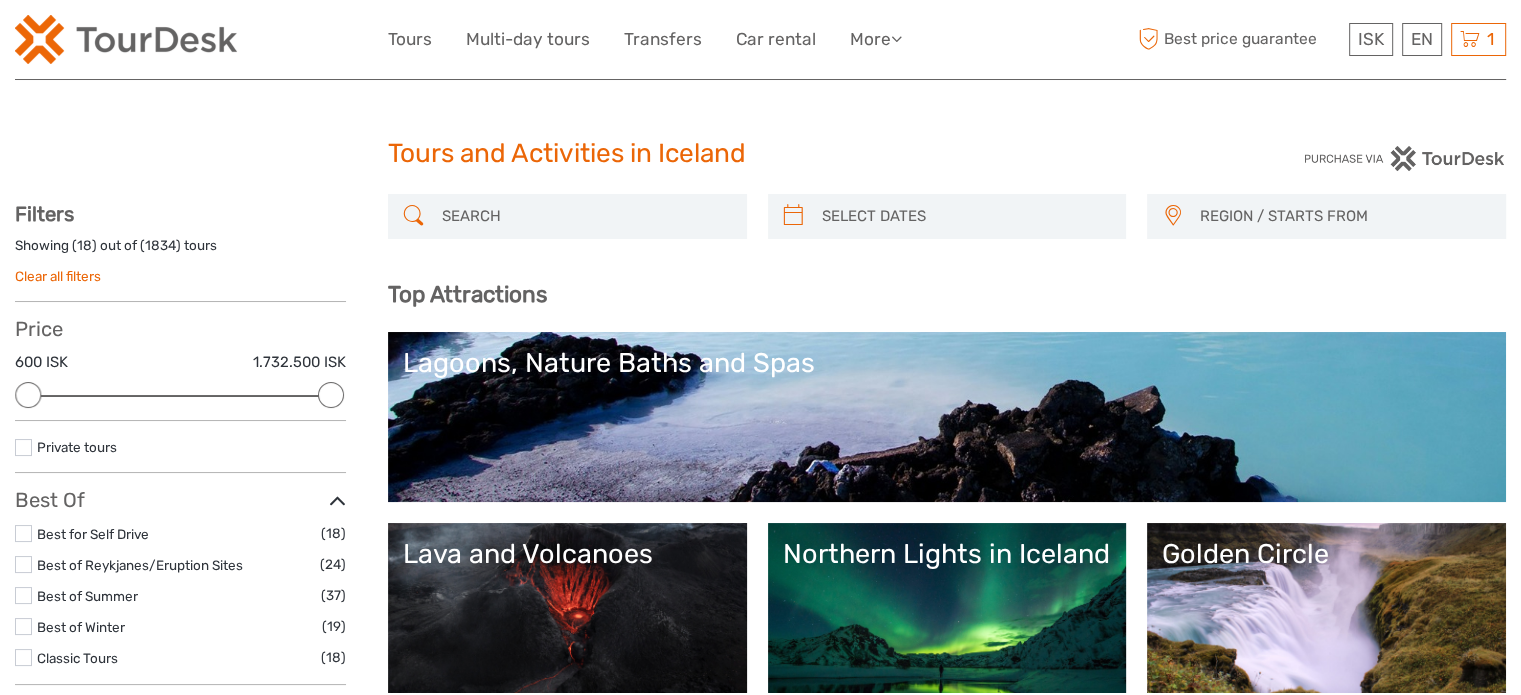 type on "08/08/2025" 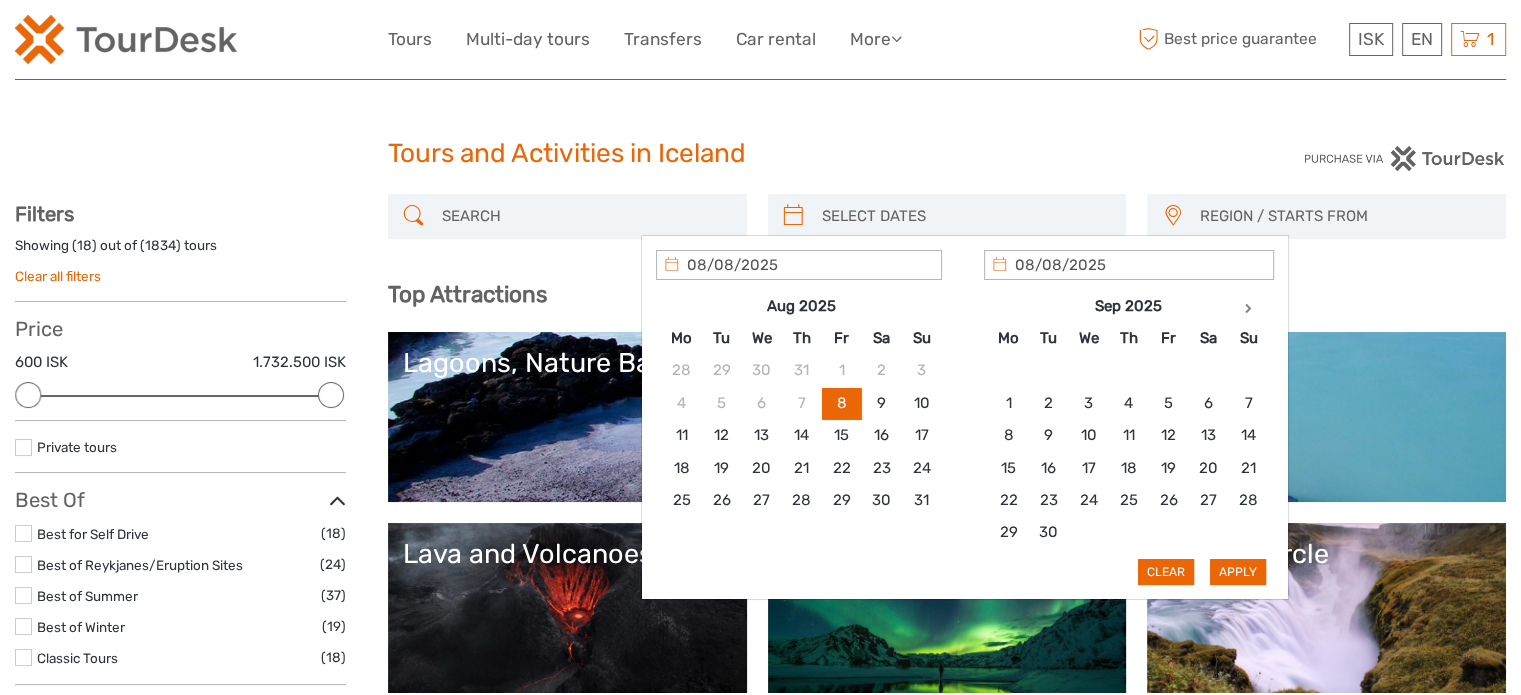 click at bounding box center [965, 216] 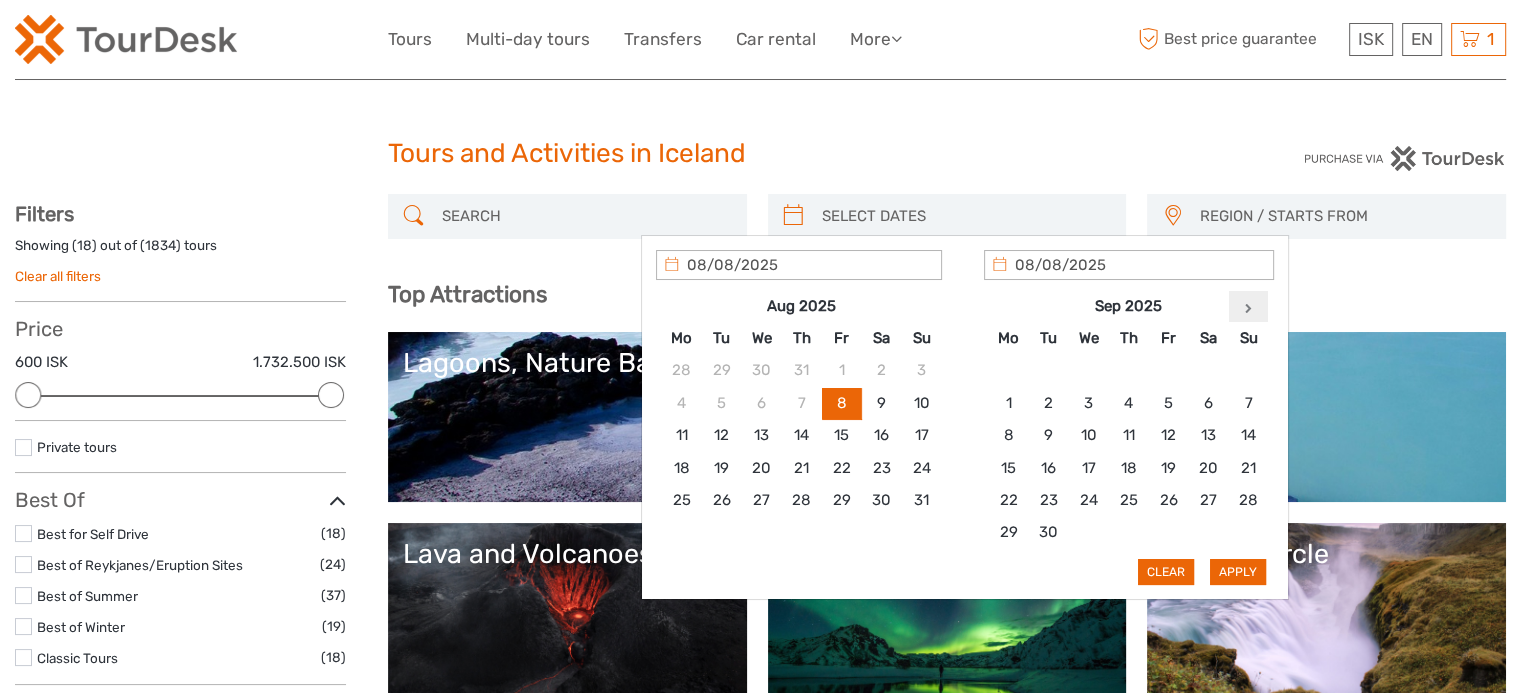 click at bounding box center [1248, 308] 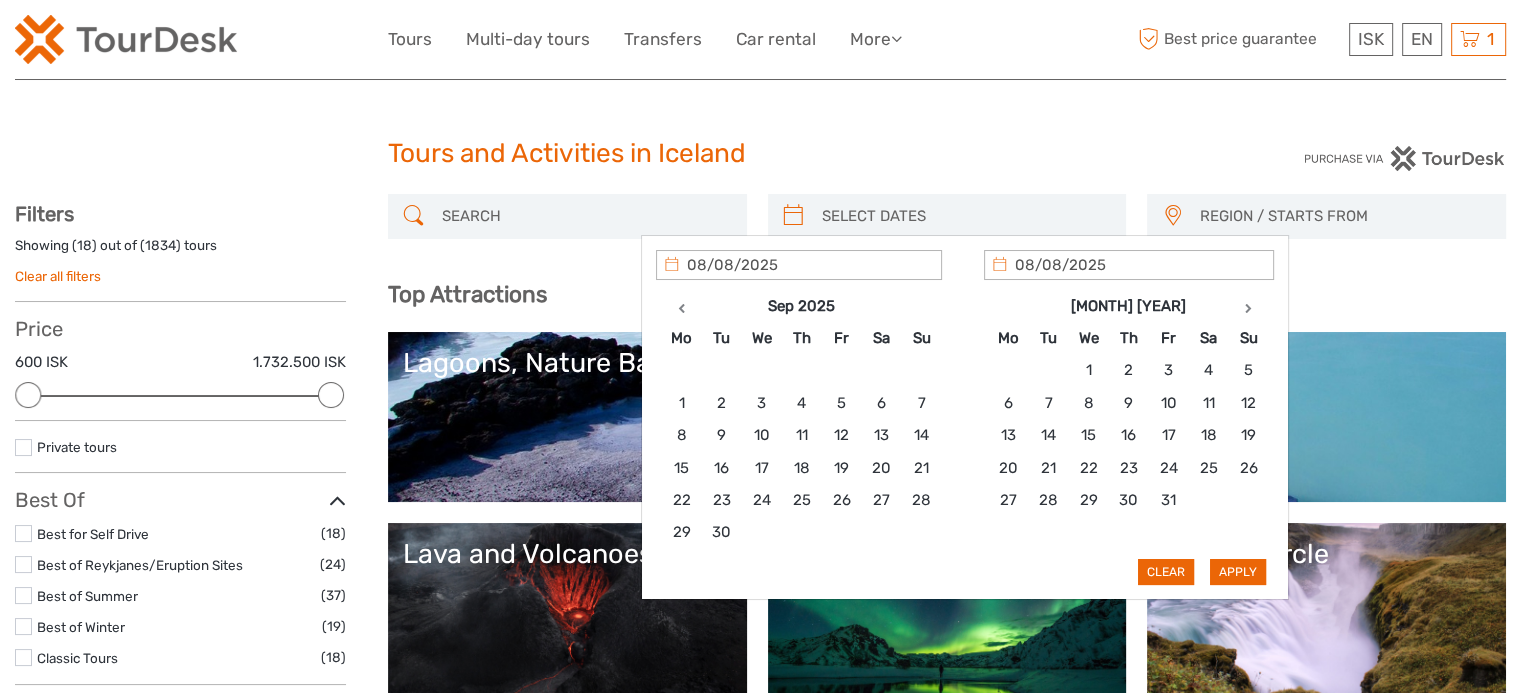 click at bounding box center [1248, 308] 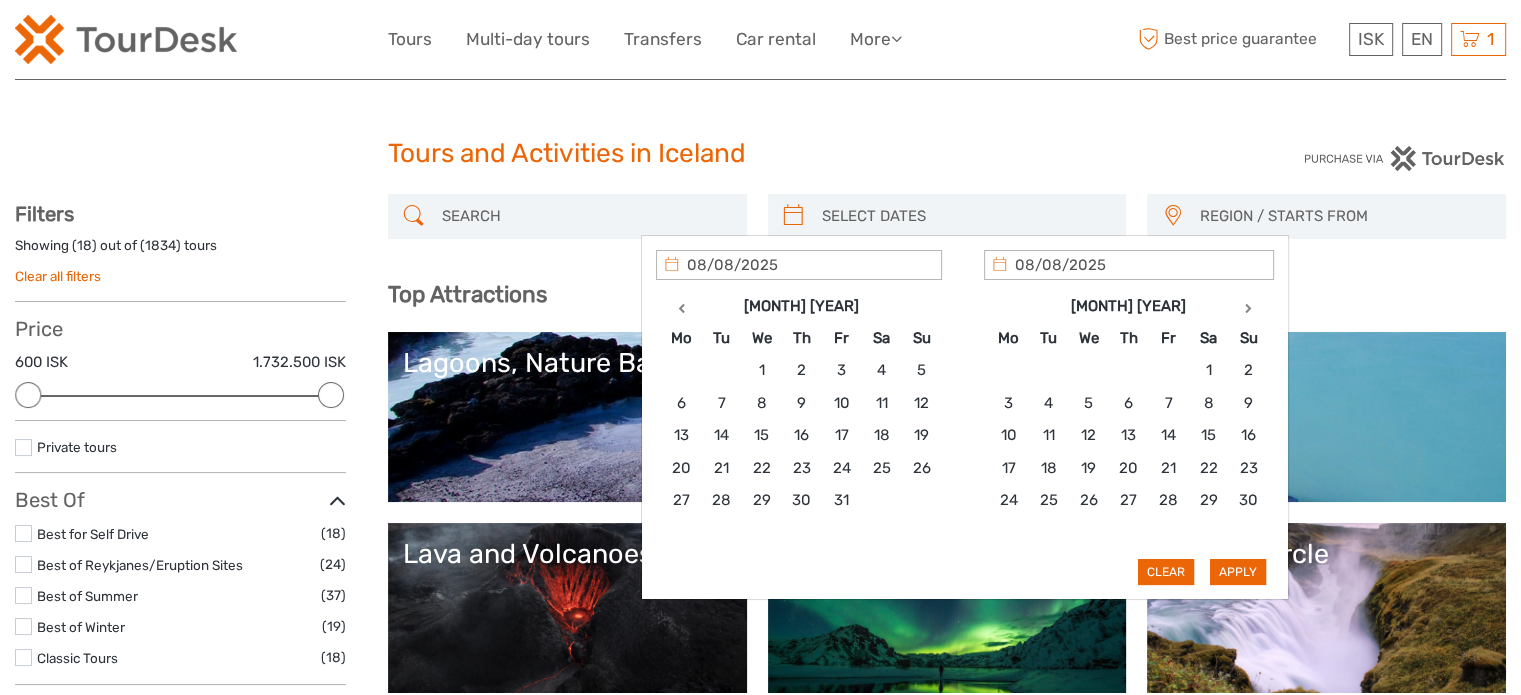 click at bounding box center (1248, 308) 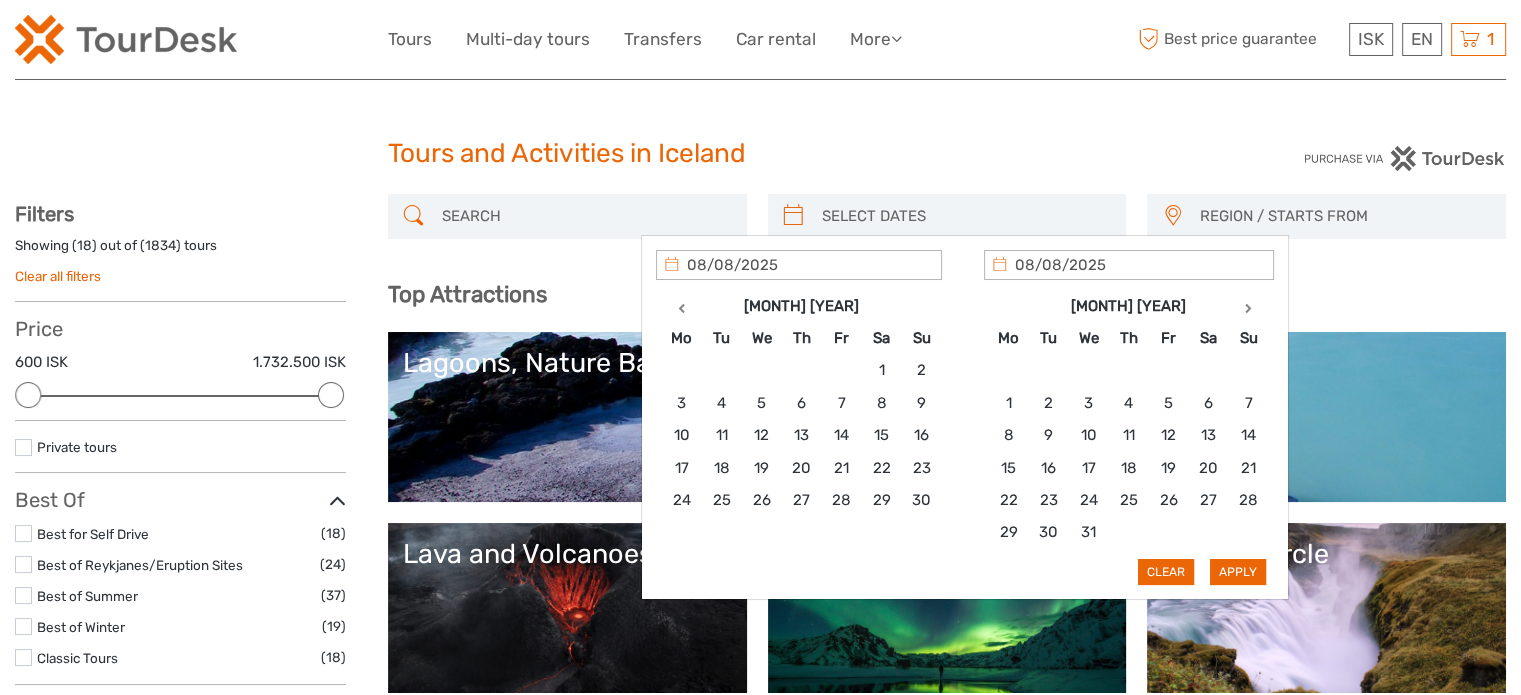 click at bounding box center [1248, 308] 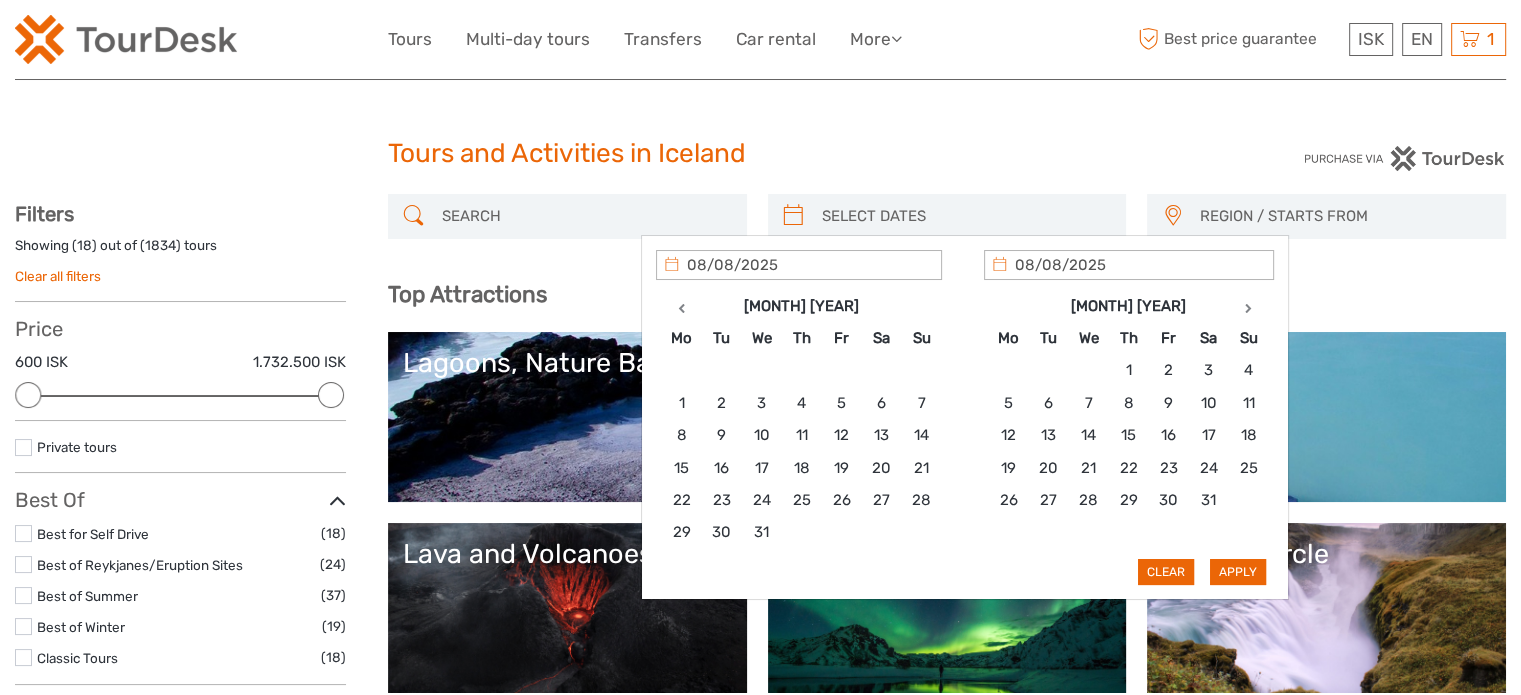 click at bounding box center [1248, 308] 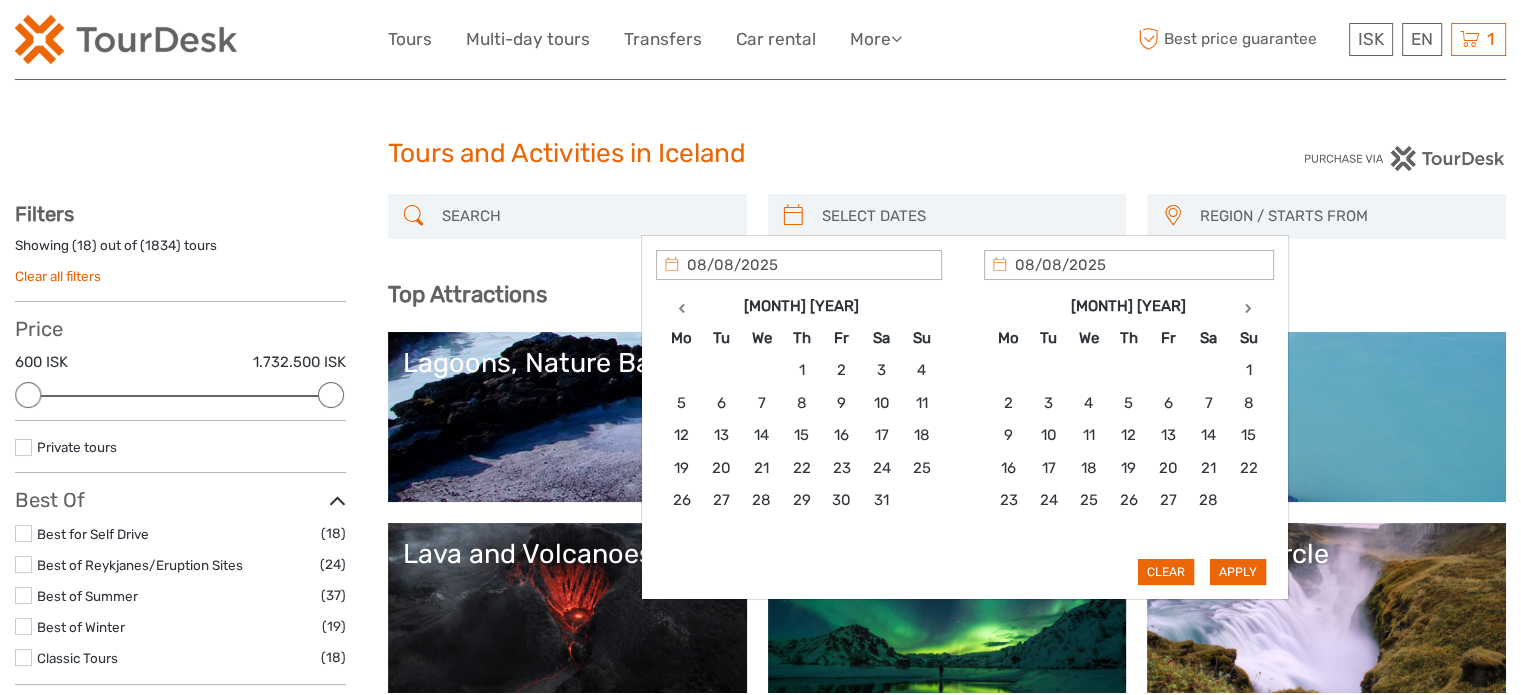 click at bounding box center (1248, 308) 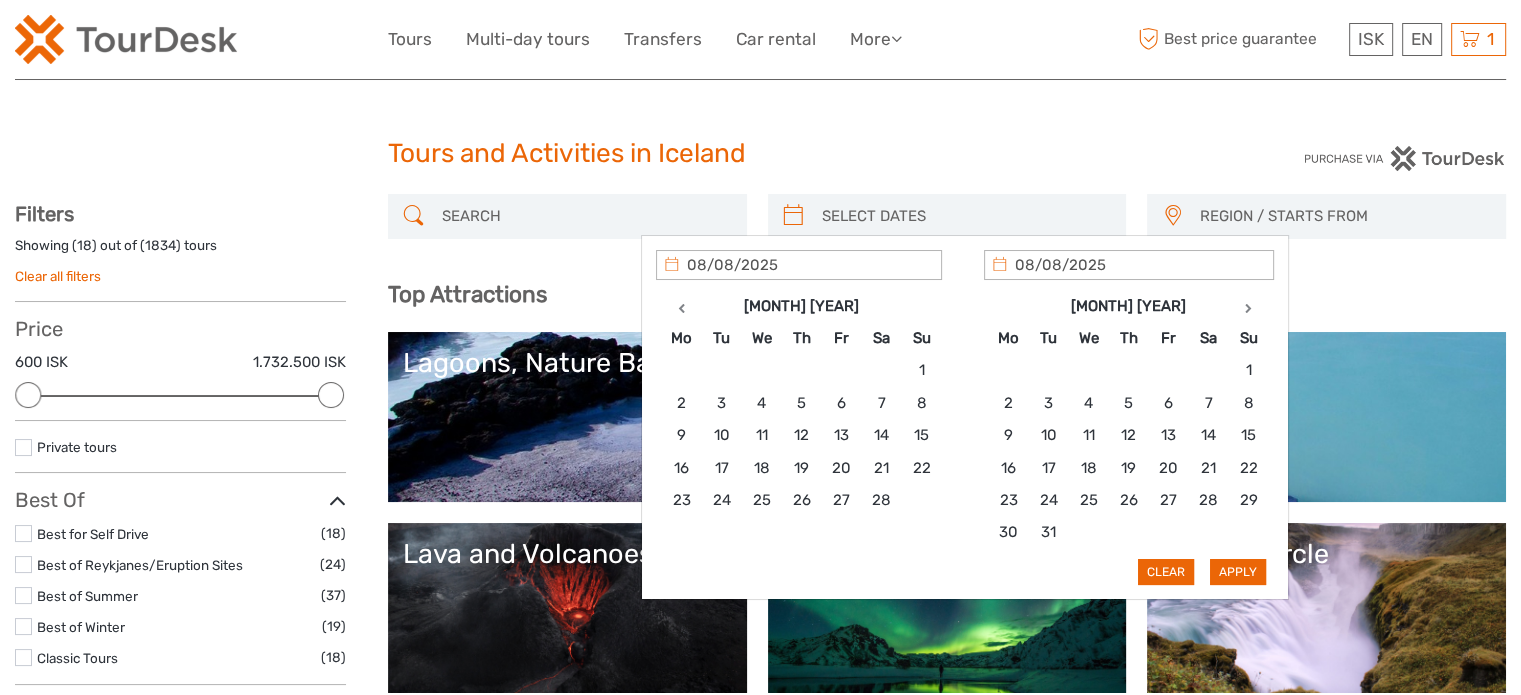 click at bounding box center [1248, 308] 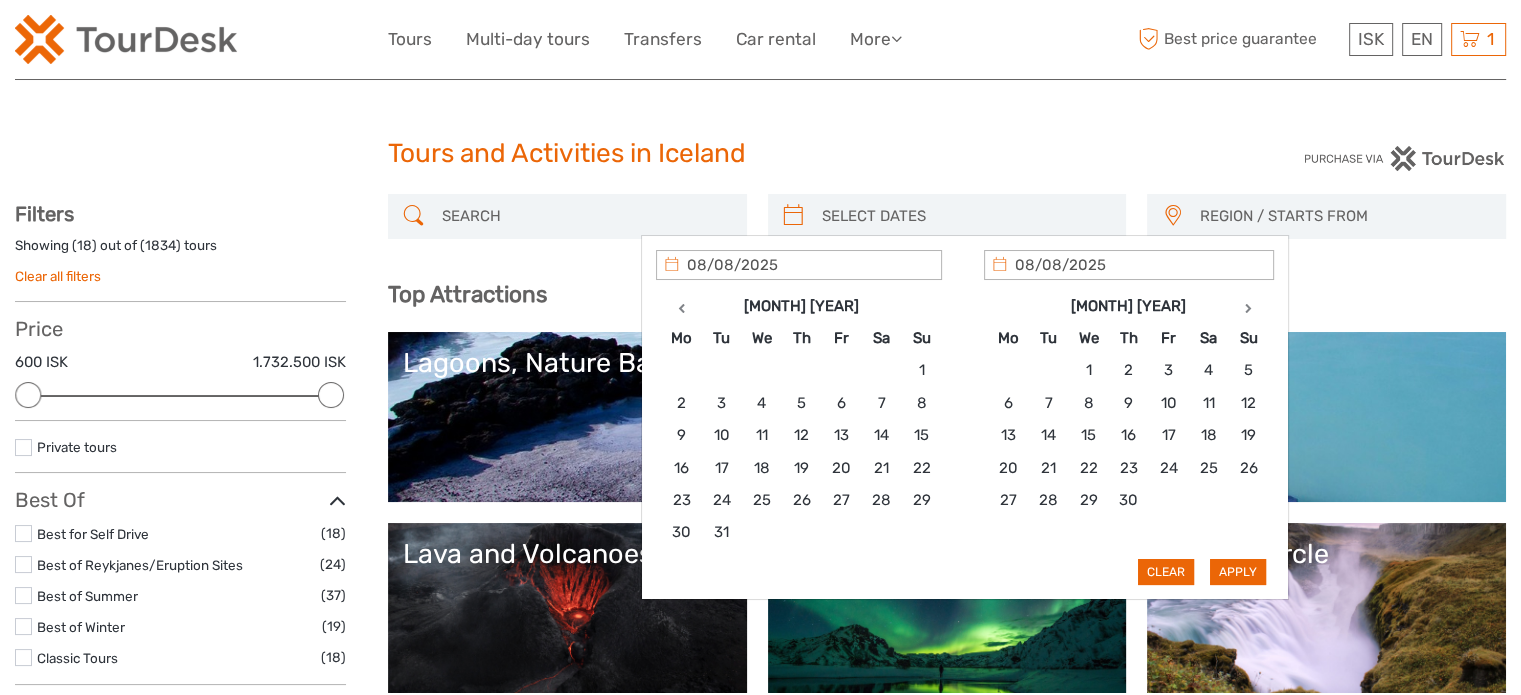 click at bounding box center (1248, 308) 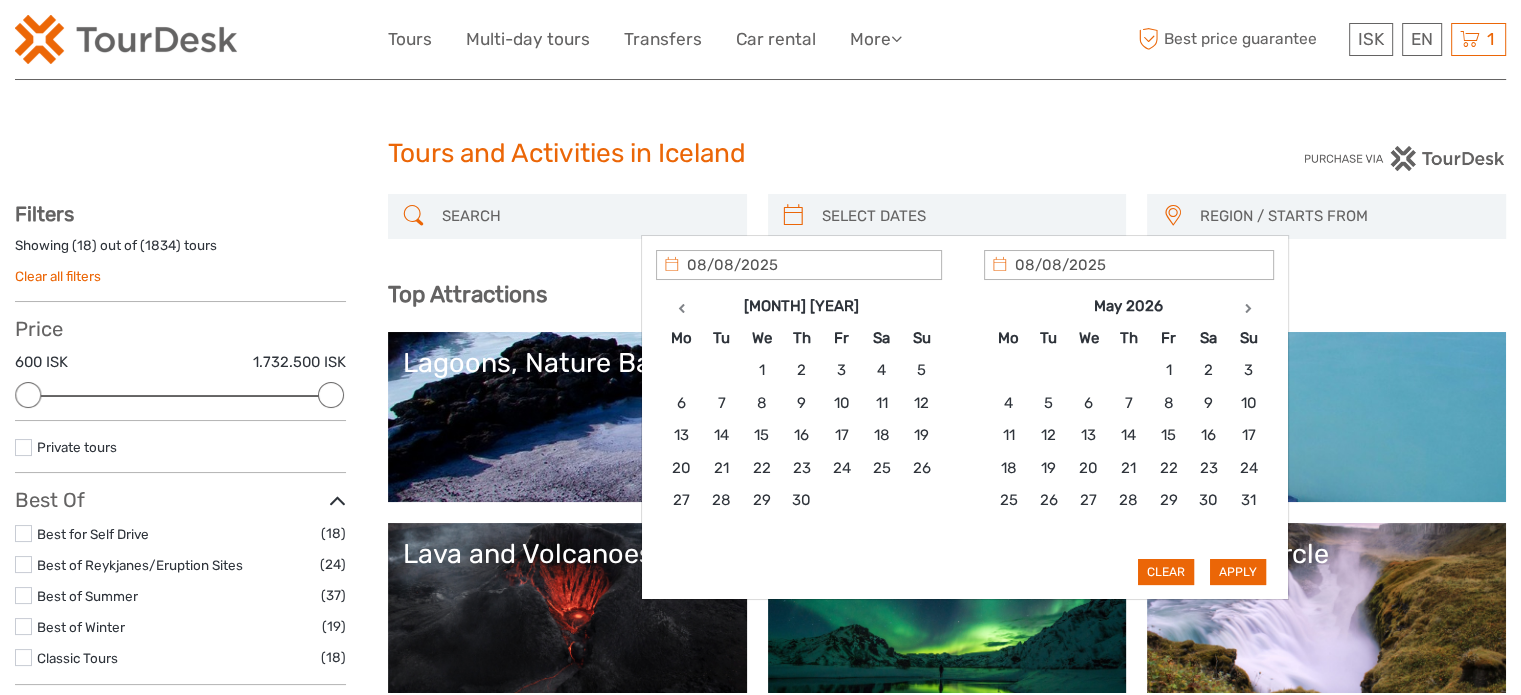 click at bounding box center (1248, 308) 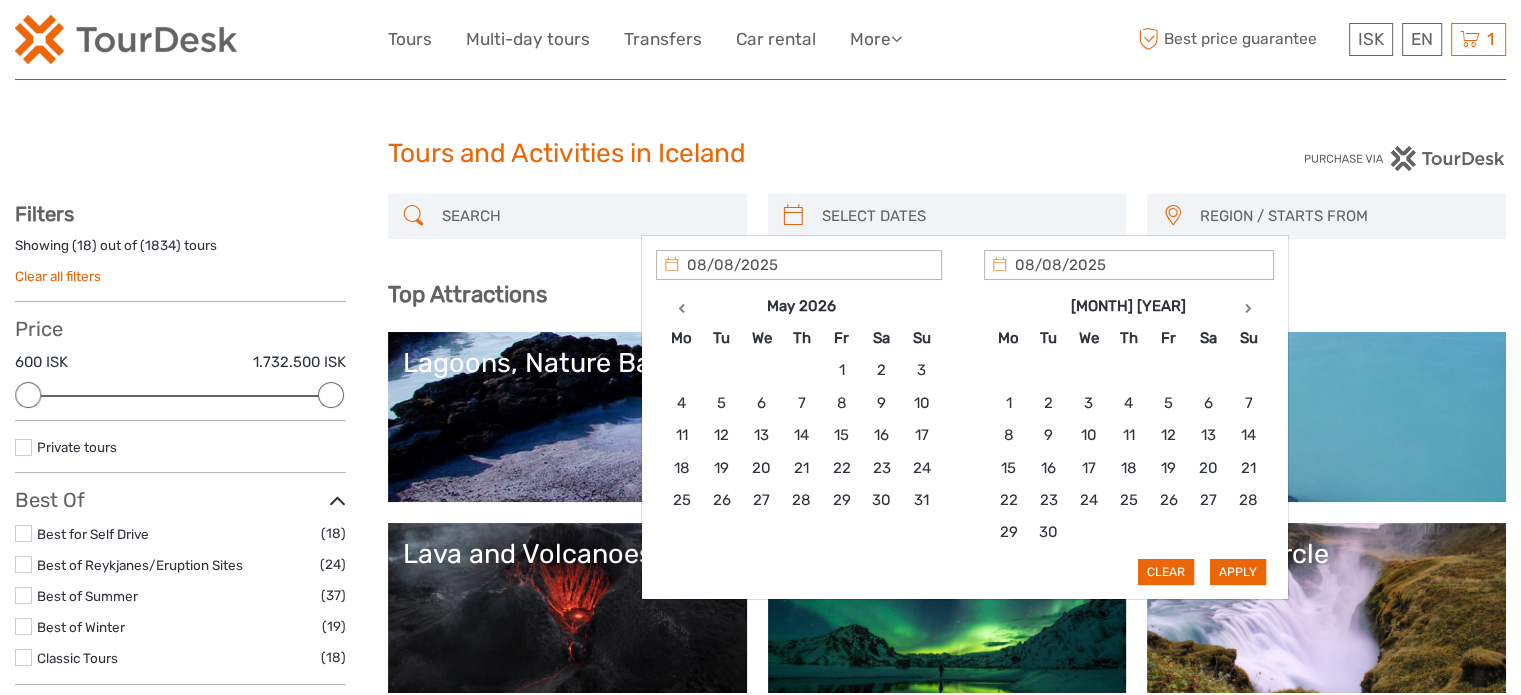 click at bounding box center [1248, 308] 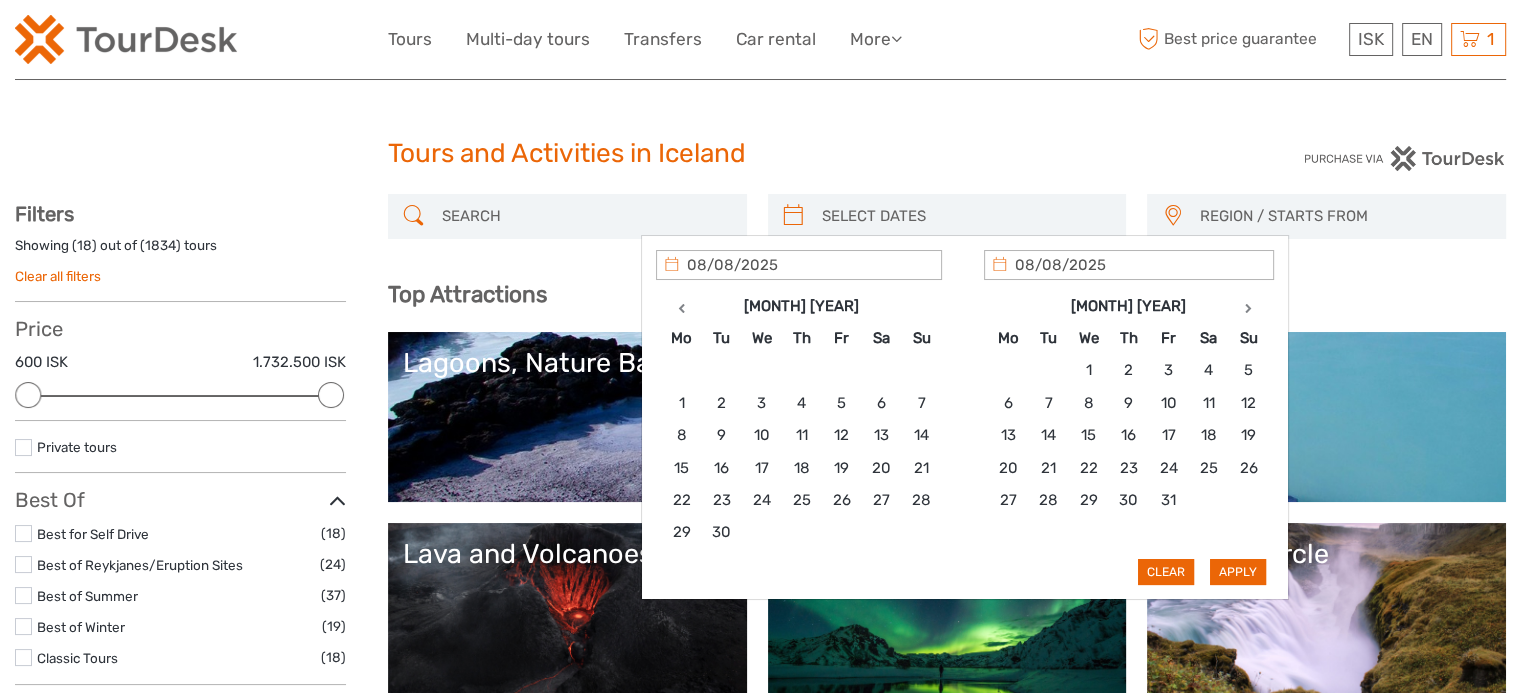 click at bounding box center [1248, 308] 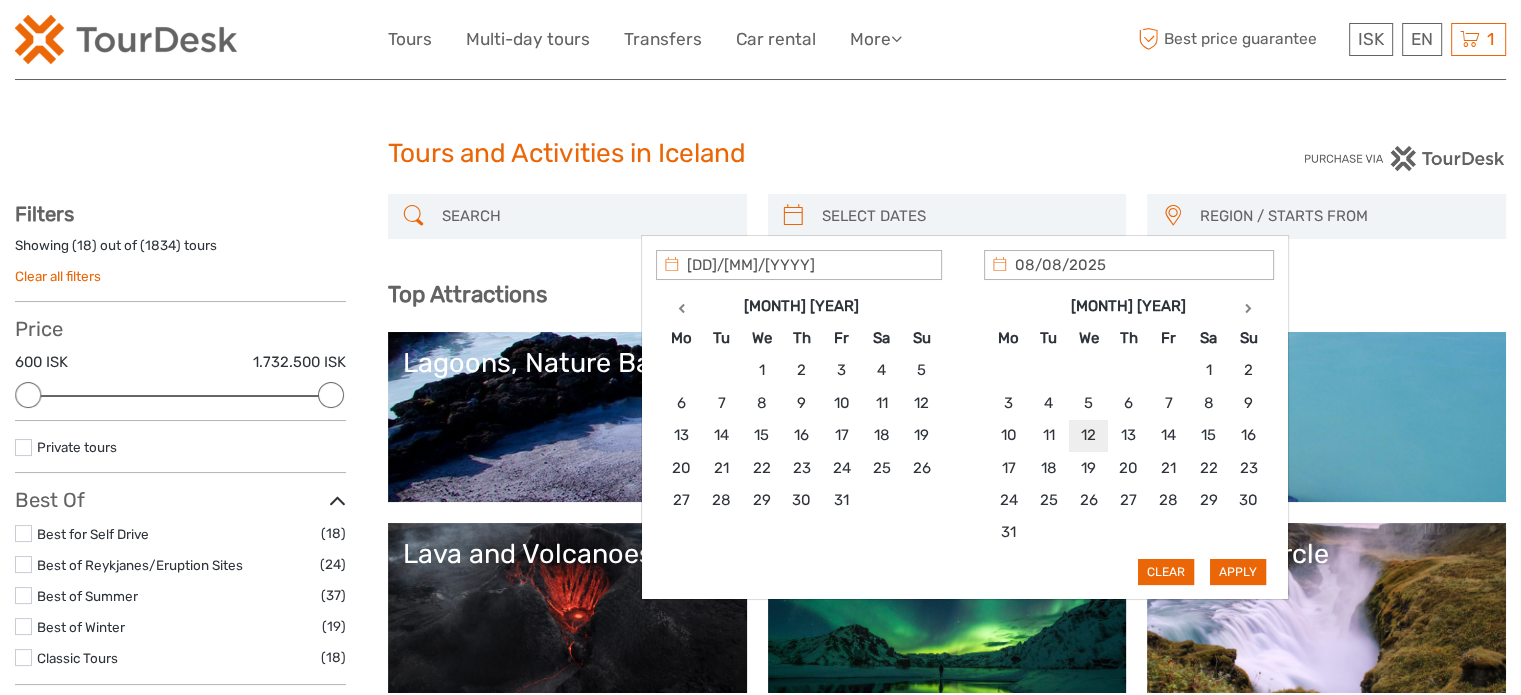 type on "12/08/2026" 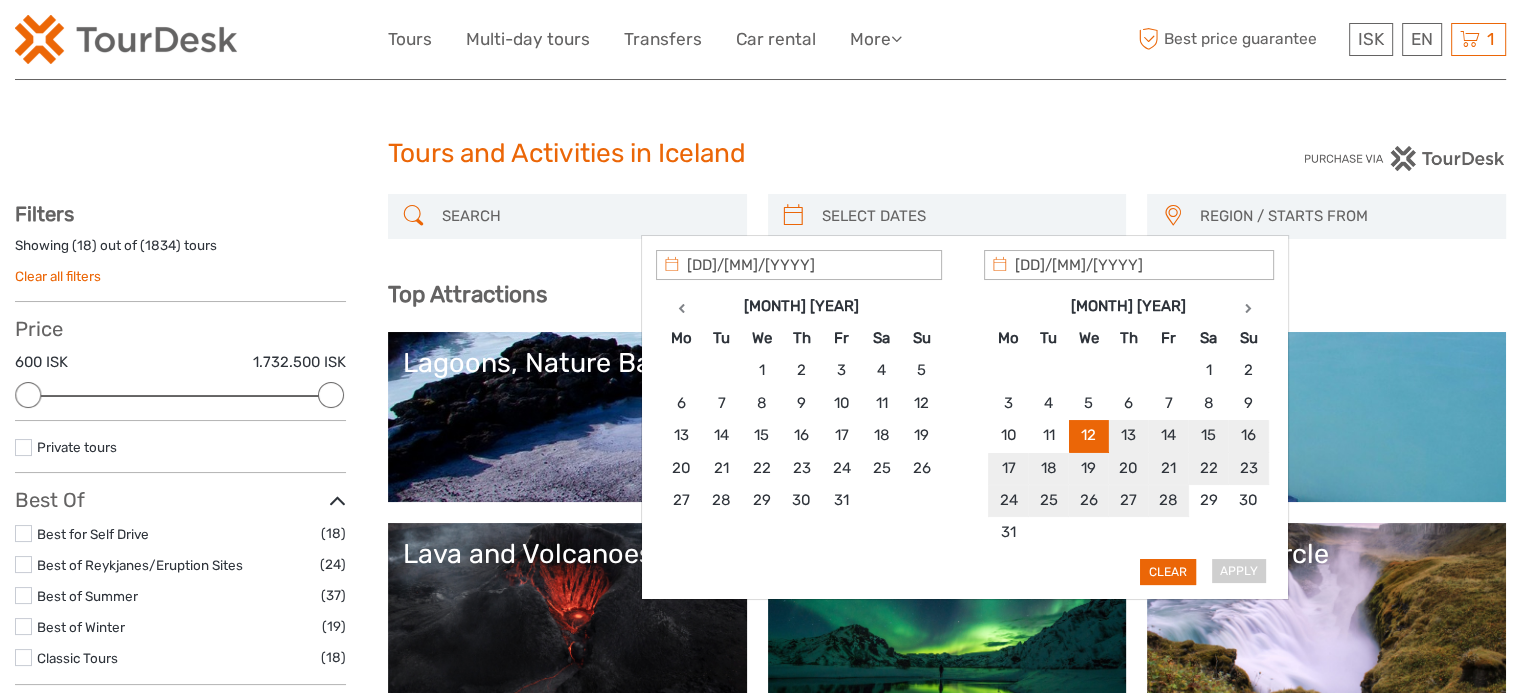 click on "Apply   Clear" at bounding box center (965, 418) 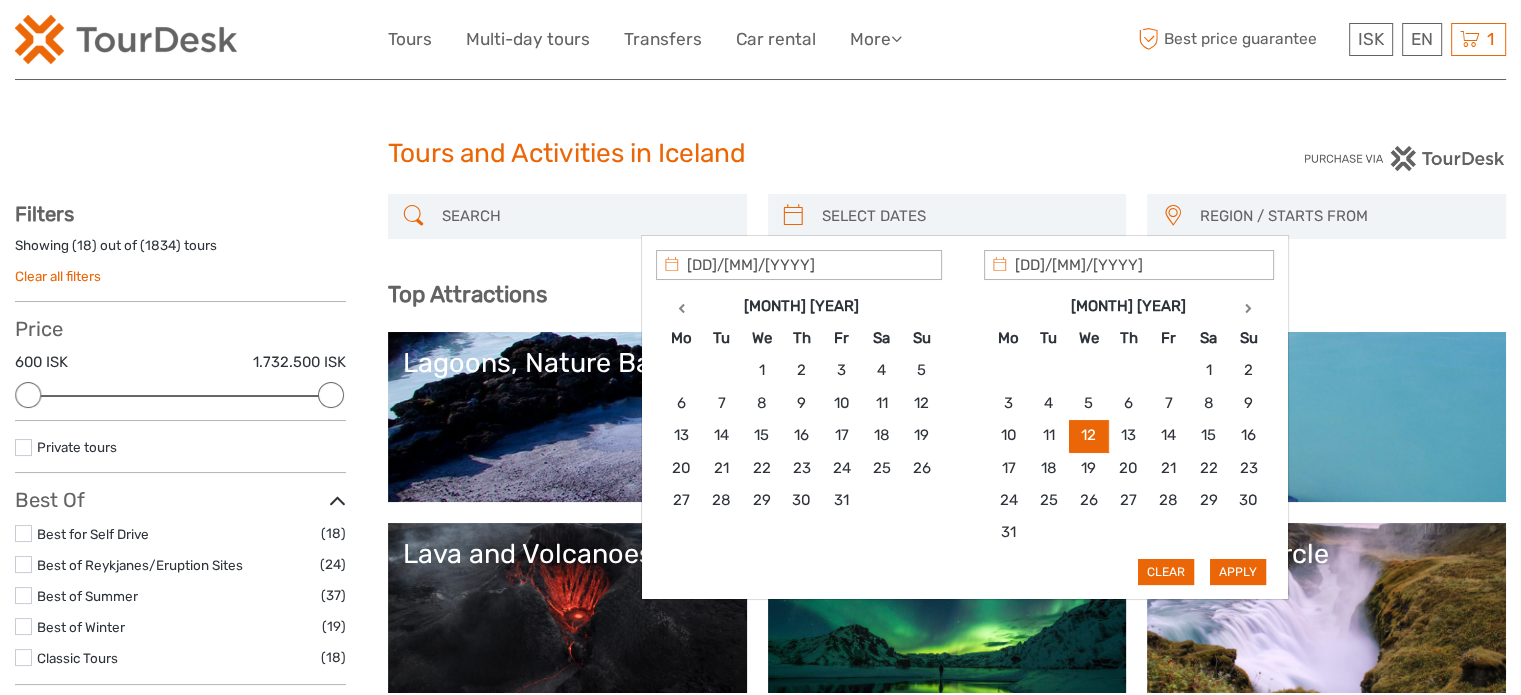 type on "12/08/2026" 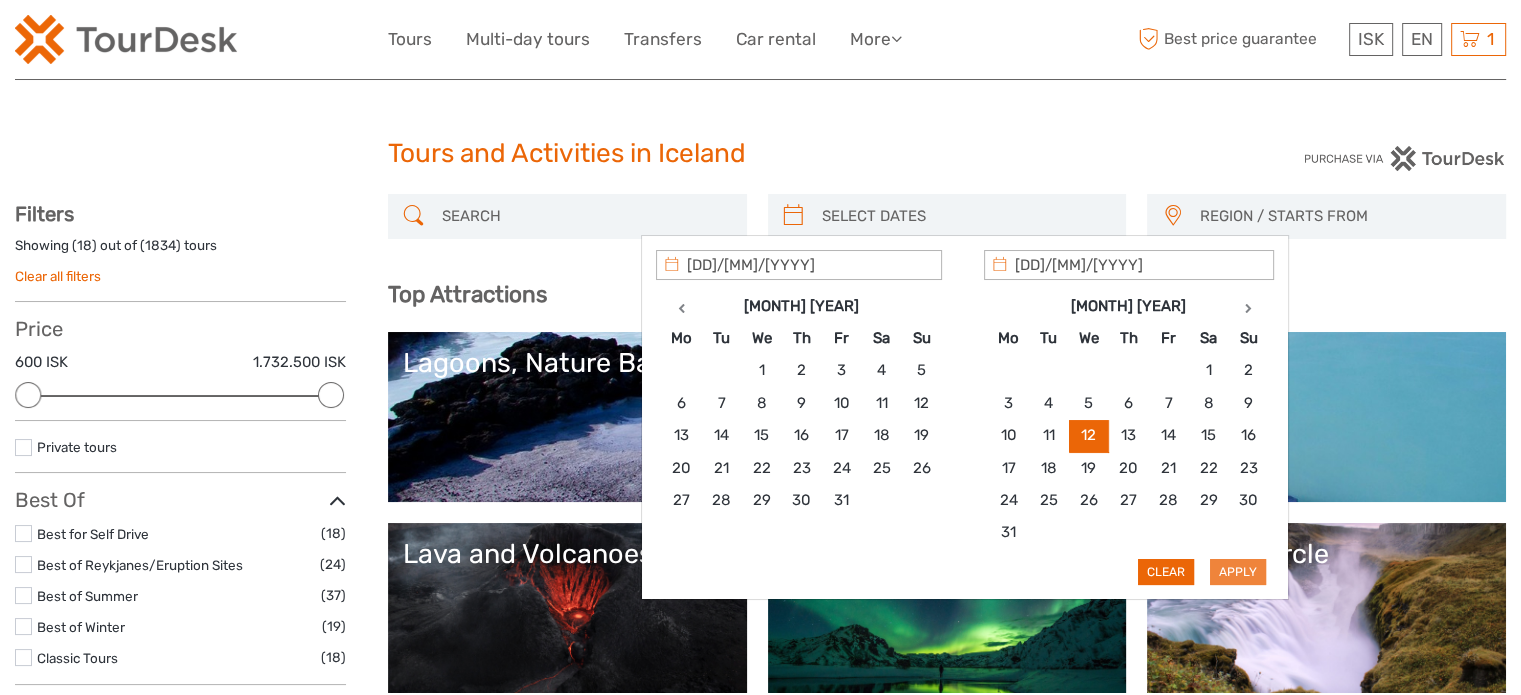 click on "Apply" at bounding box center [1238, 572] 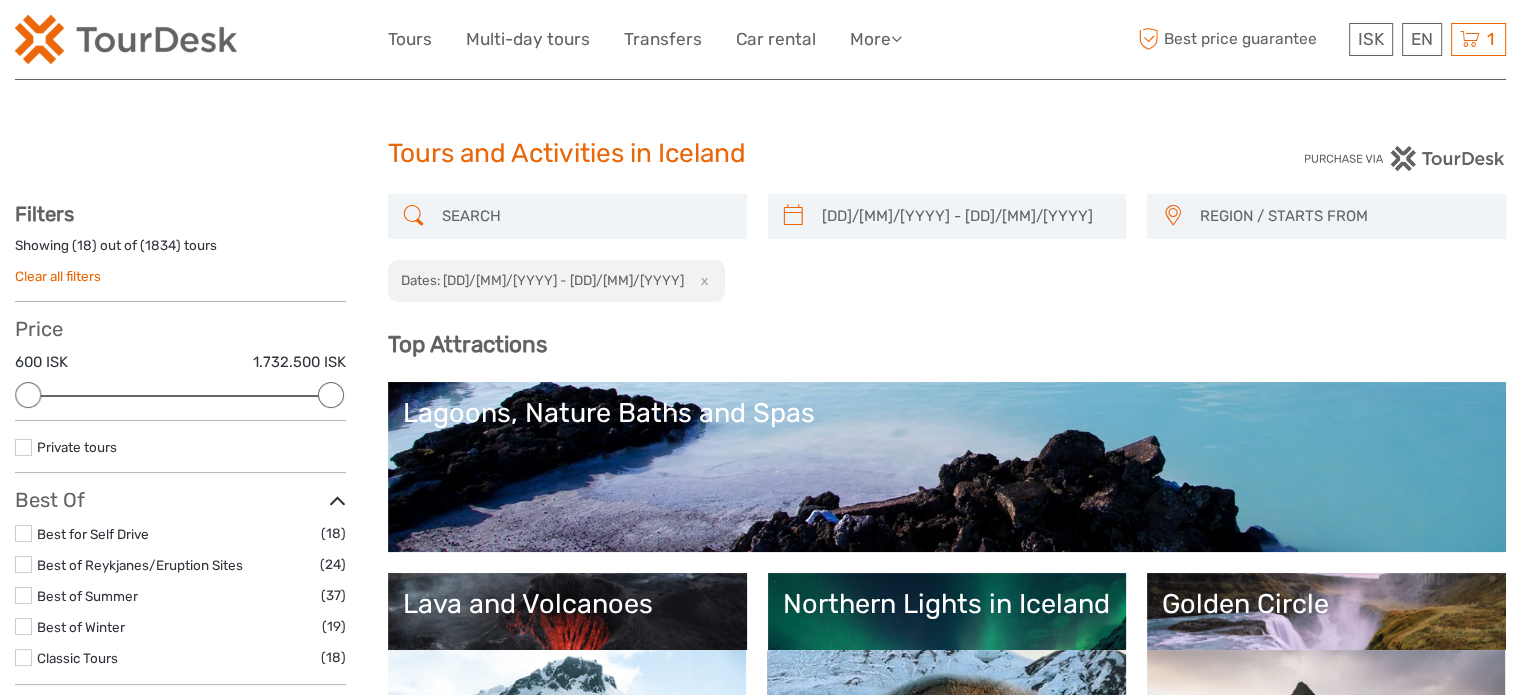 scroll, scrollTop: 100, scrollLeft: 0, axis: vertical 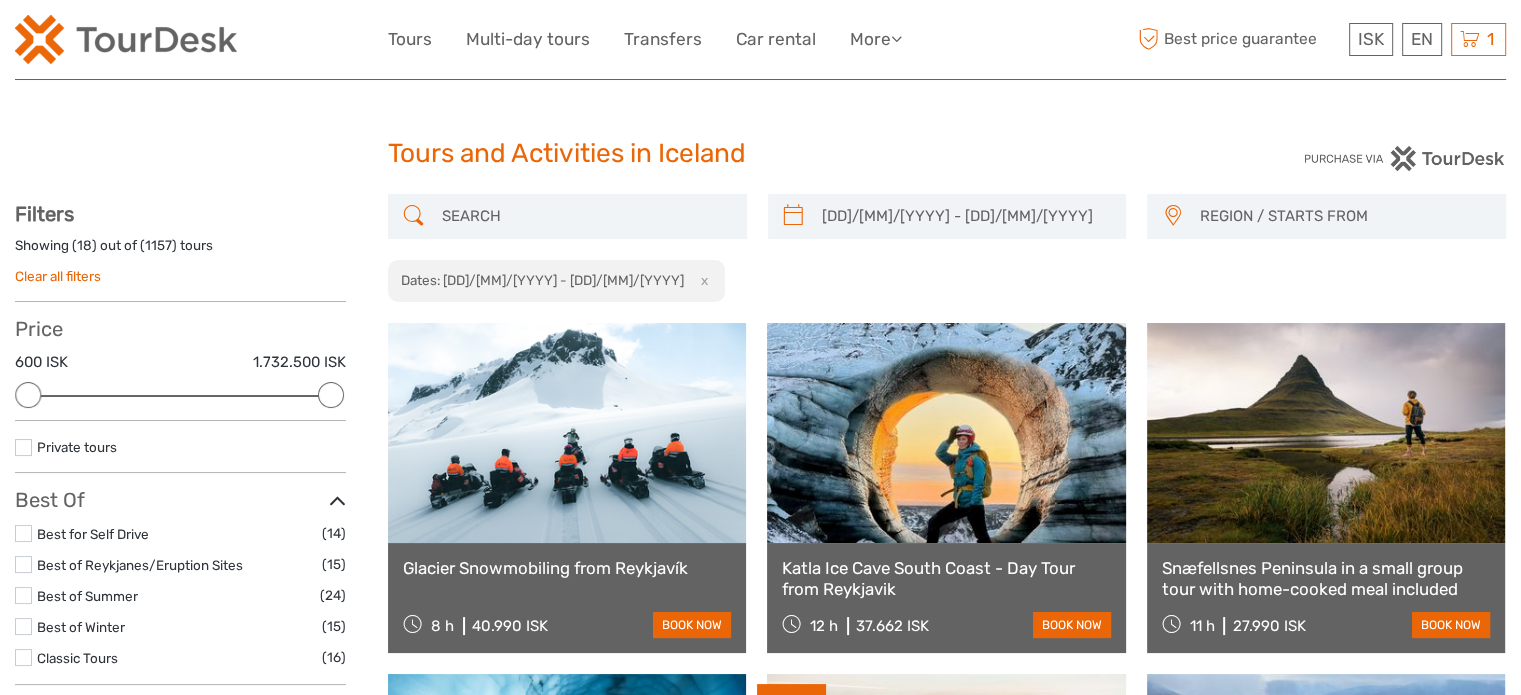 click at bounding box center (585, 216) 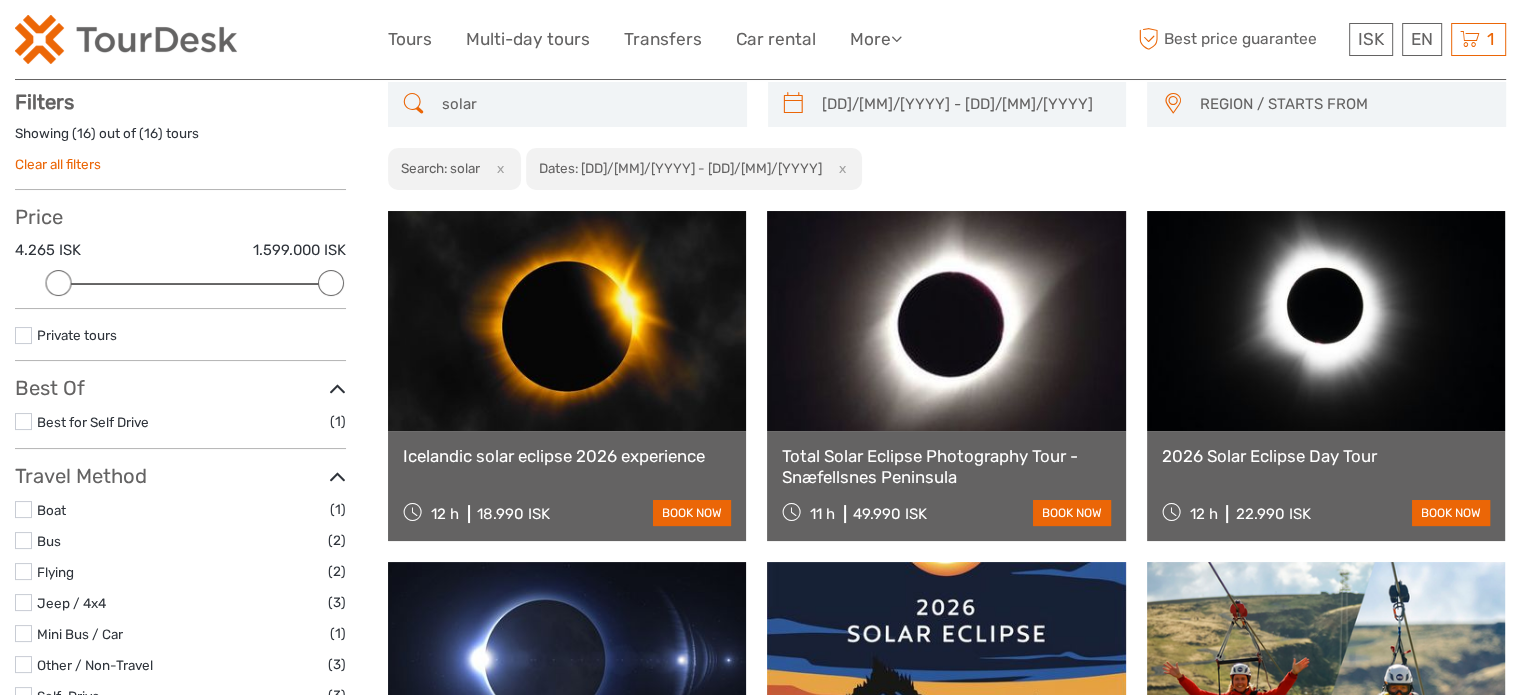 scroll, scrollTop: 113, scrollLeft: 0, axis: vertical 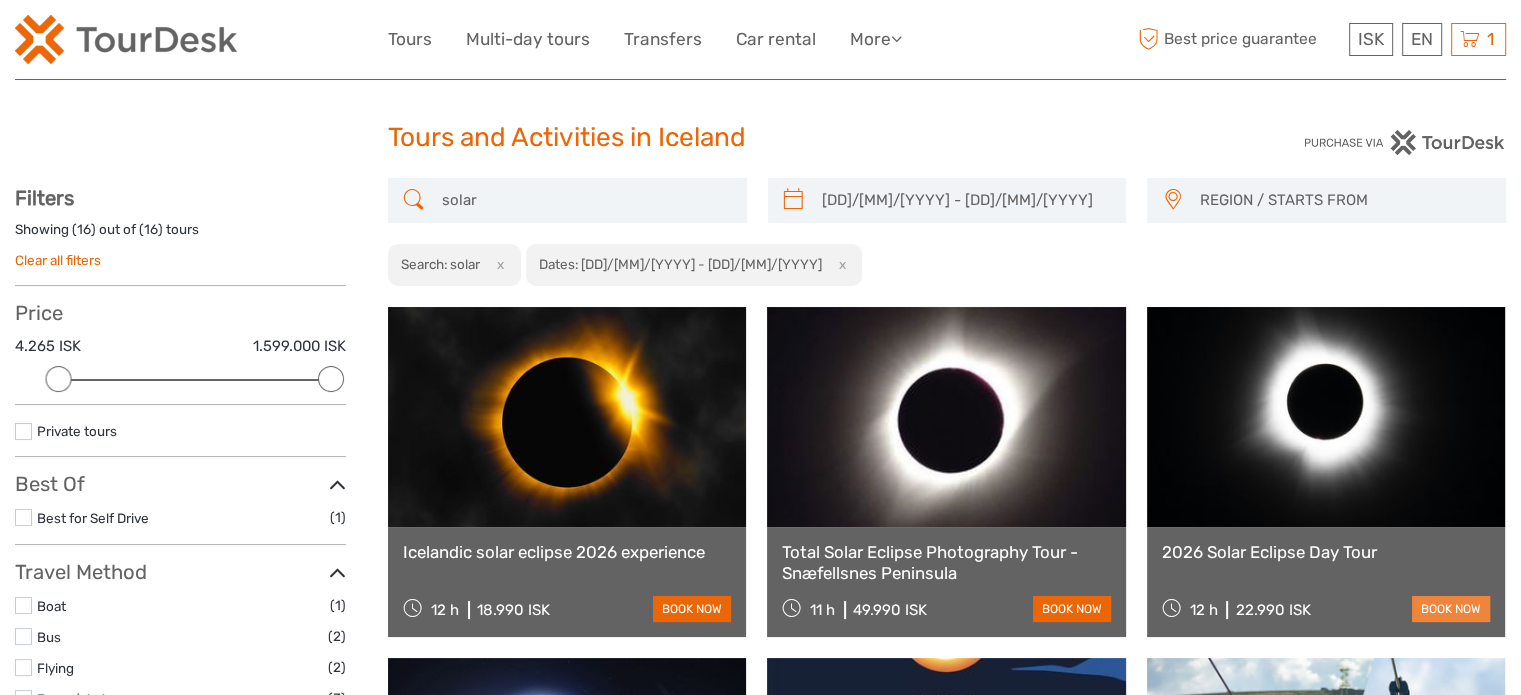 type on "solar" 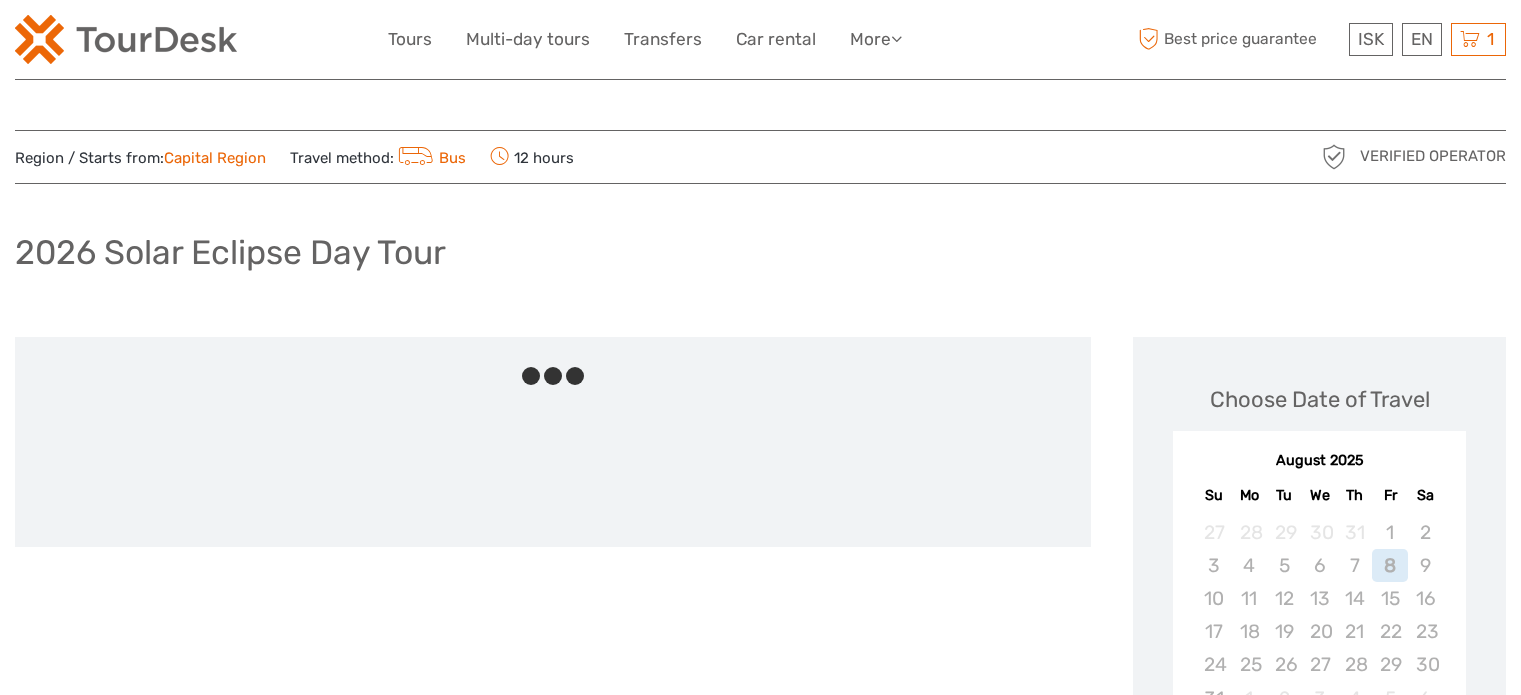 scroll, scrollTop: 0, scrollLeft: 0, axis: both 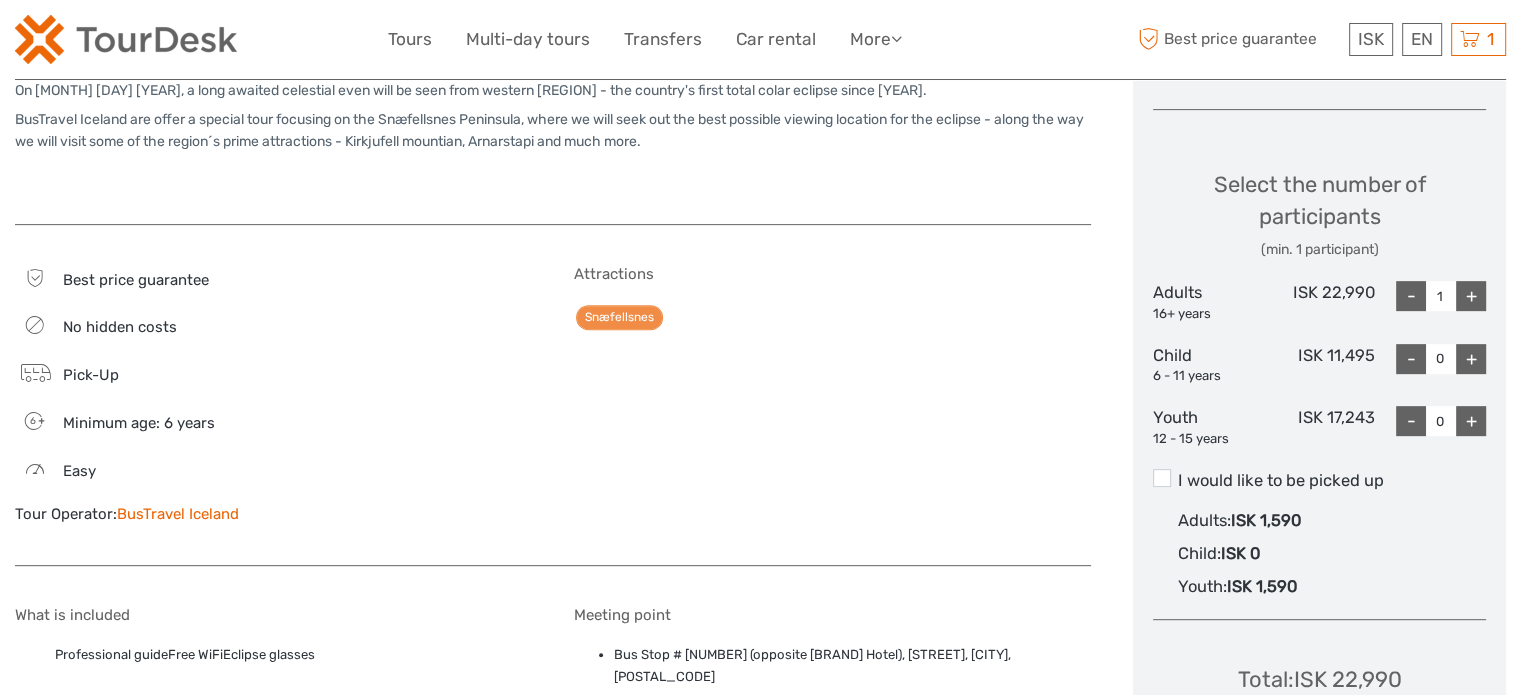 click on "+" at bounding box center (1471, 296) 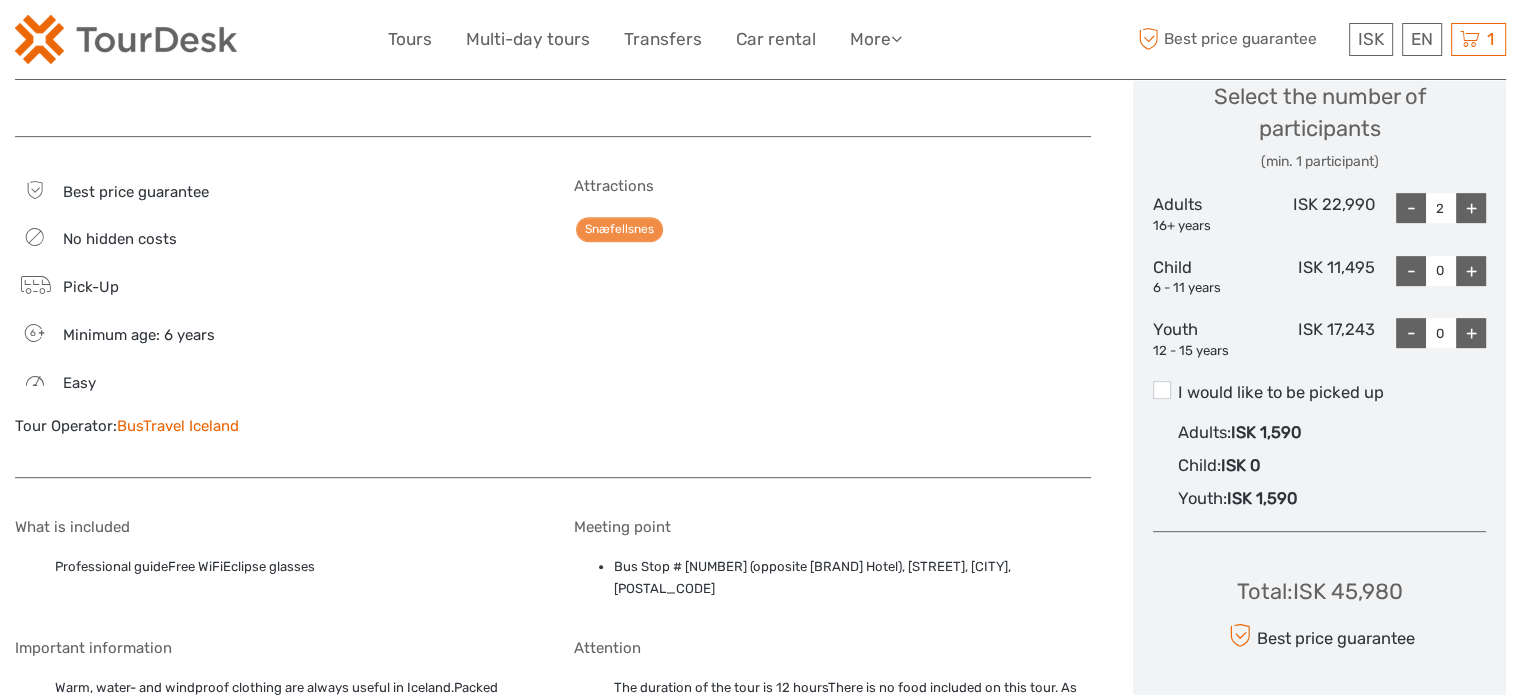scroll, scrollTop: 1048, scrollLeft: 0, axis: vertical 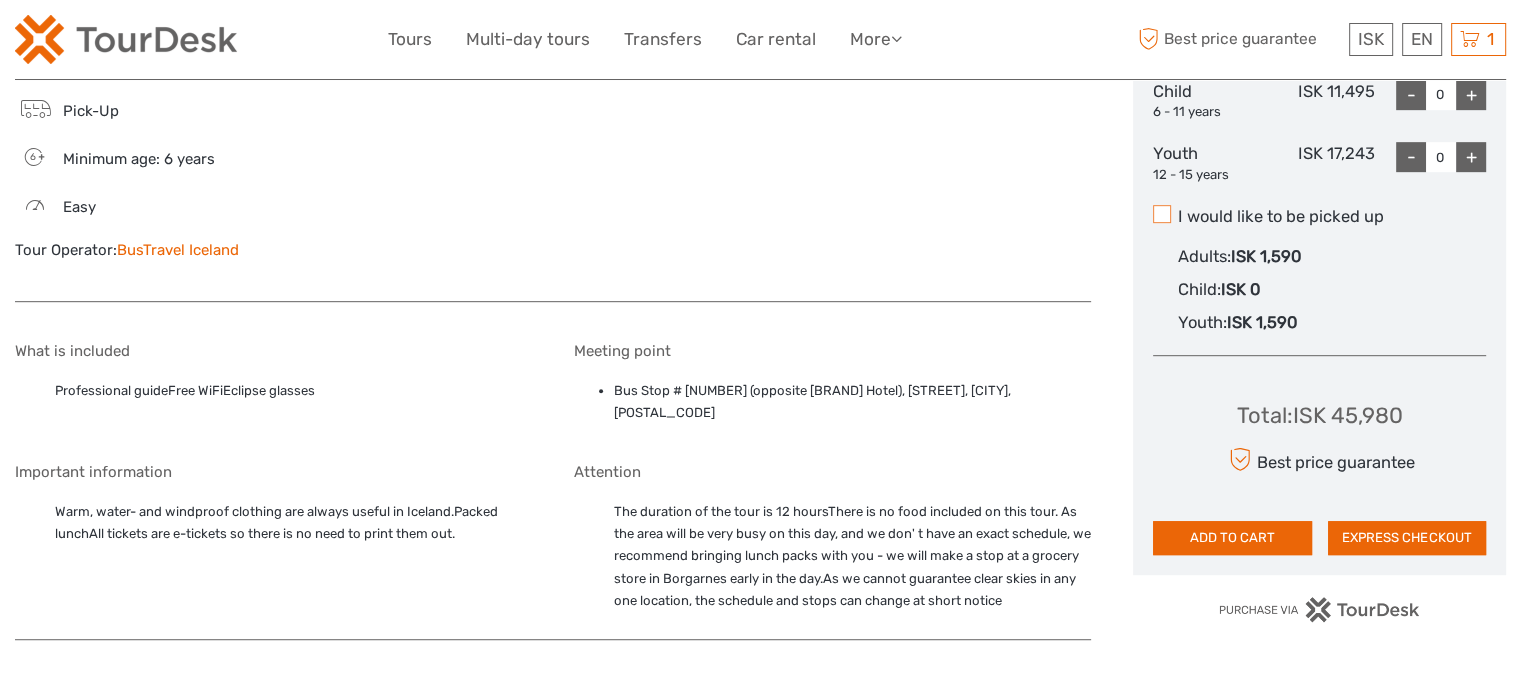 click at bounding box center (1162, 214) 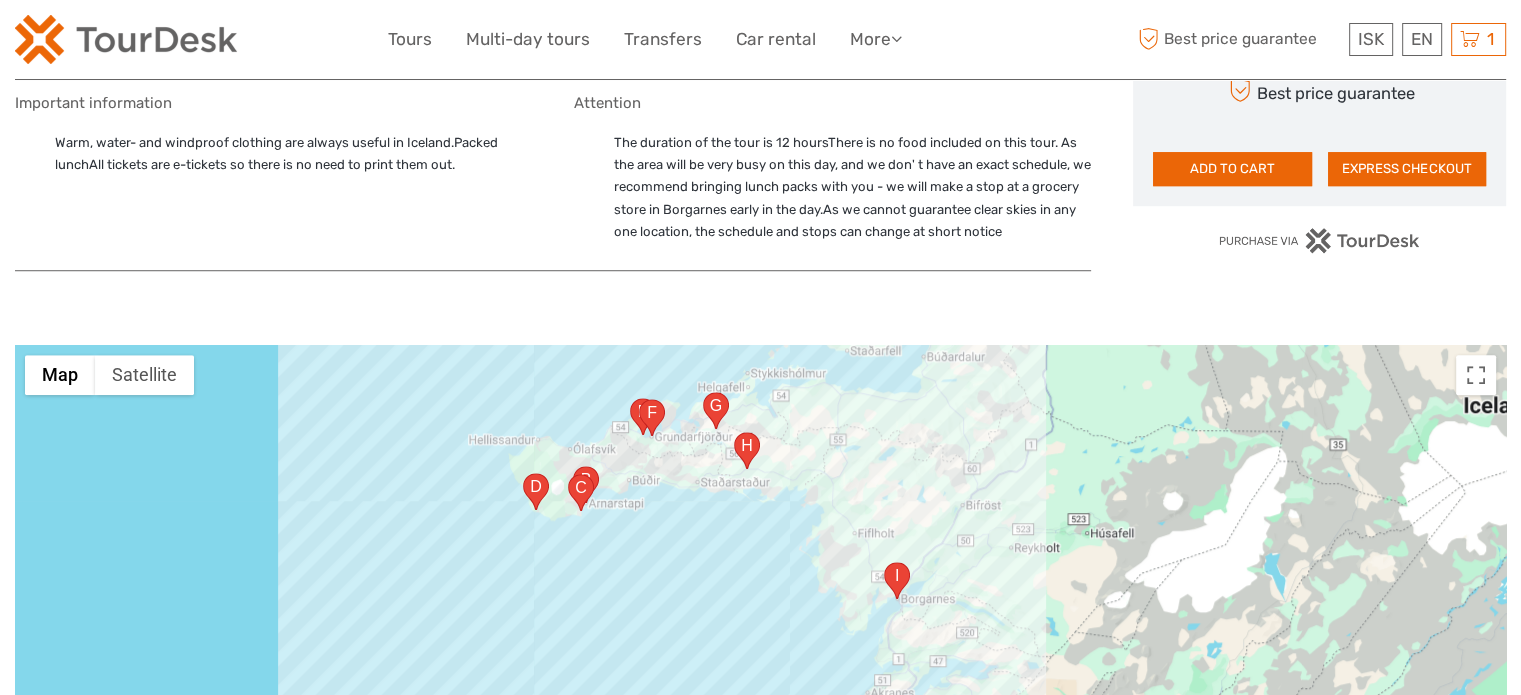 scroll, scrollTop: 1409, scrollLeft: 0, axis: vertical 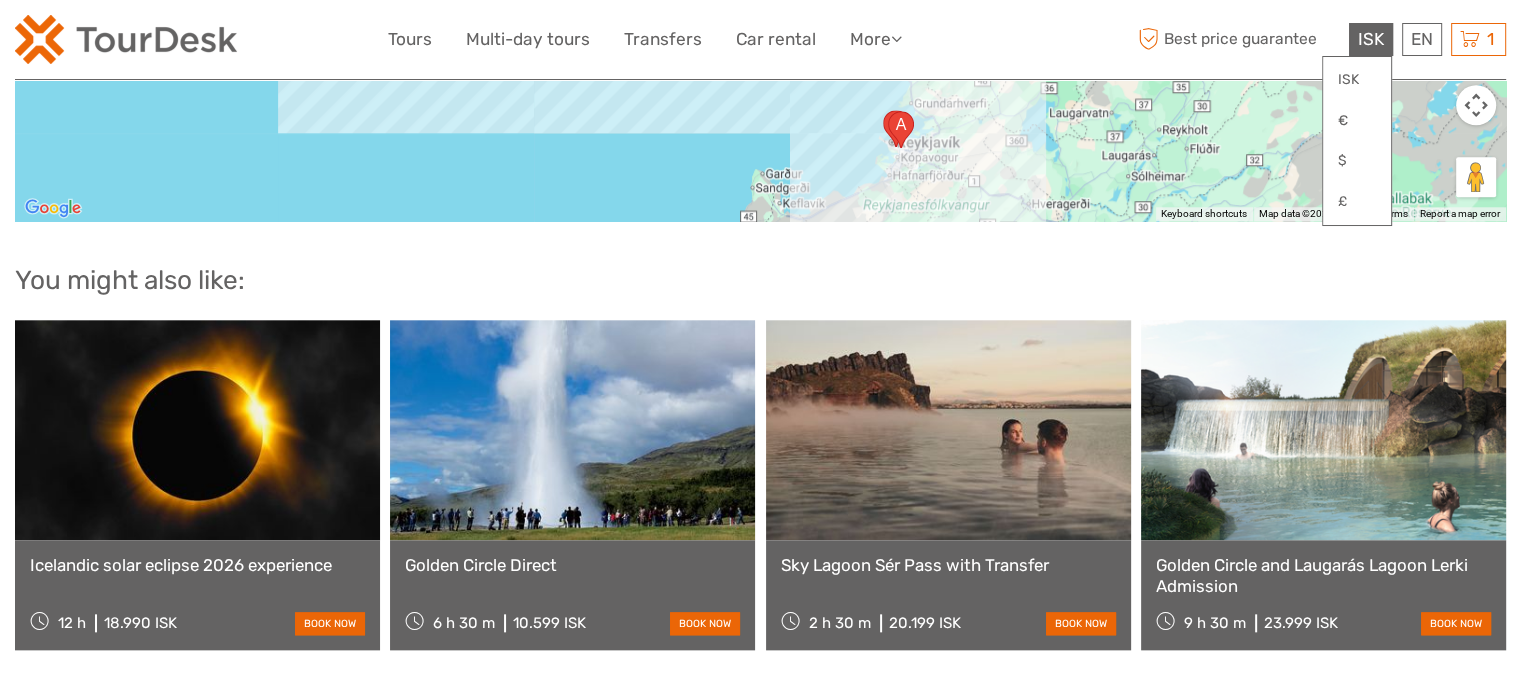 click on "ISK" at bounding box center (1371, 39) 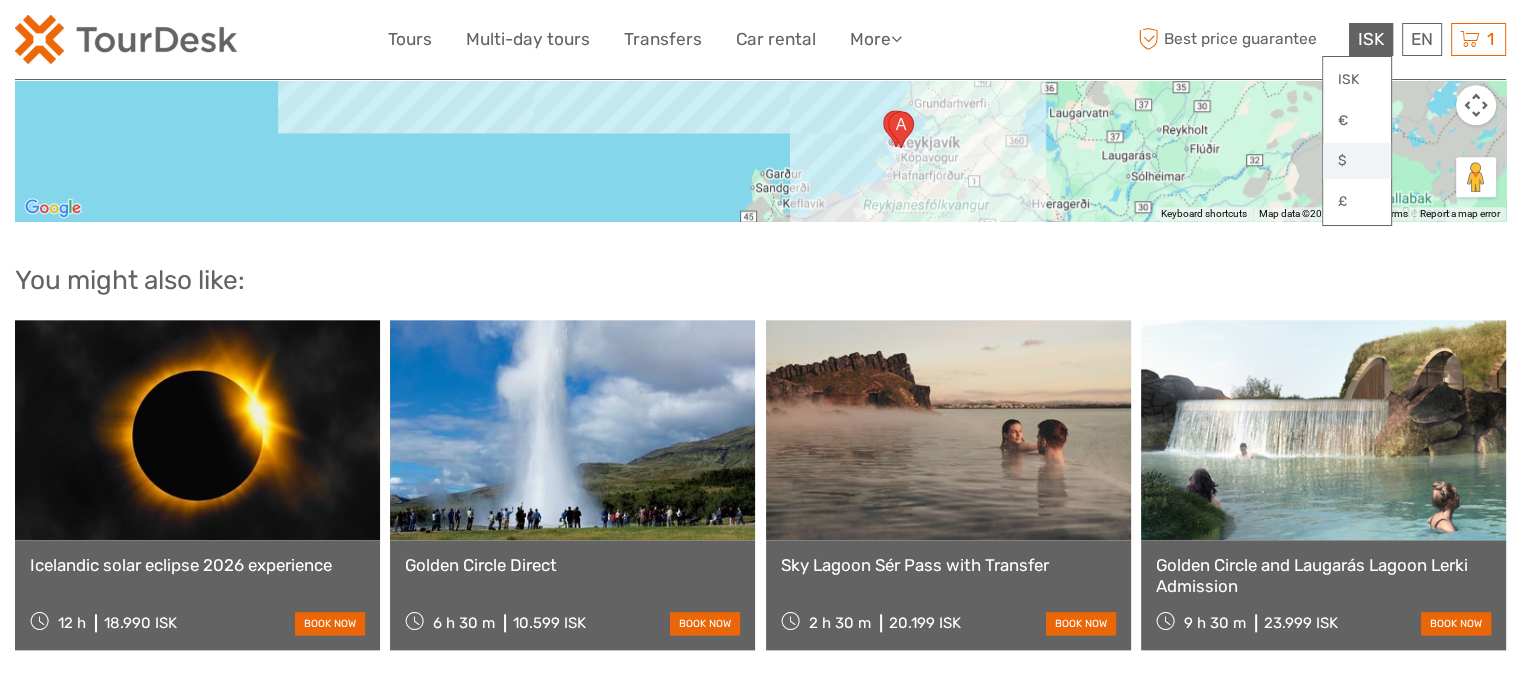 click on "$" at bounding box center (1357, 161) 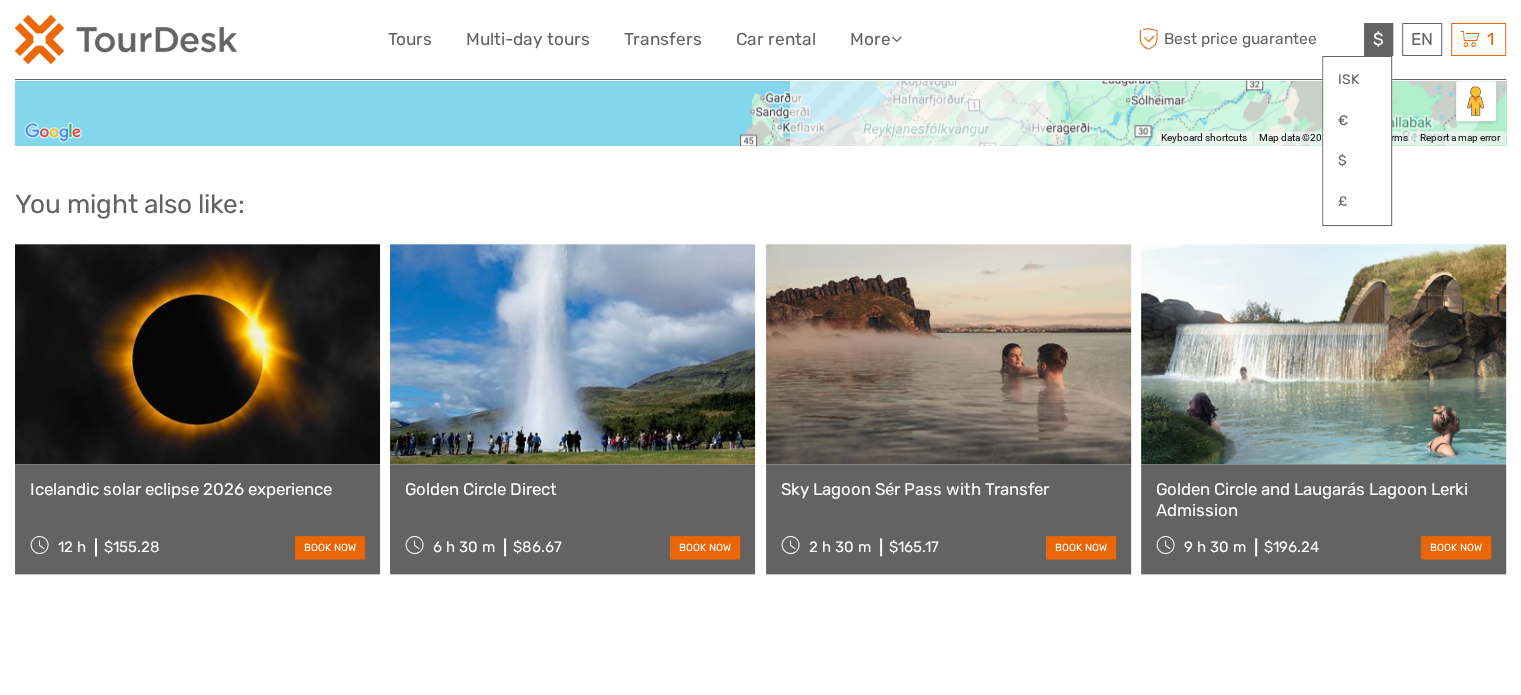 scroll, scrollTop: 2140, scrollLeft: 0, axis: vertical 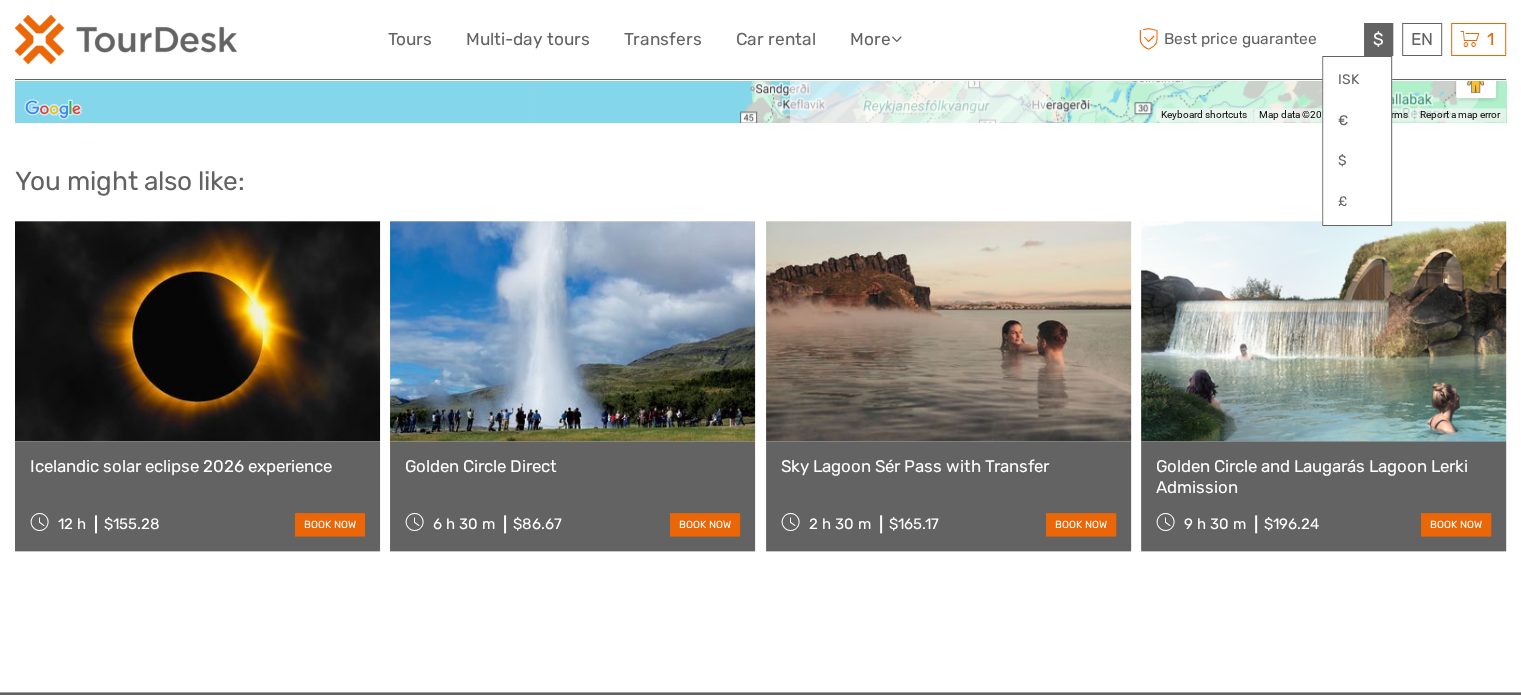 click on "Icelandic solar eclipse 2026 experience" at bounding box center (197, 466) 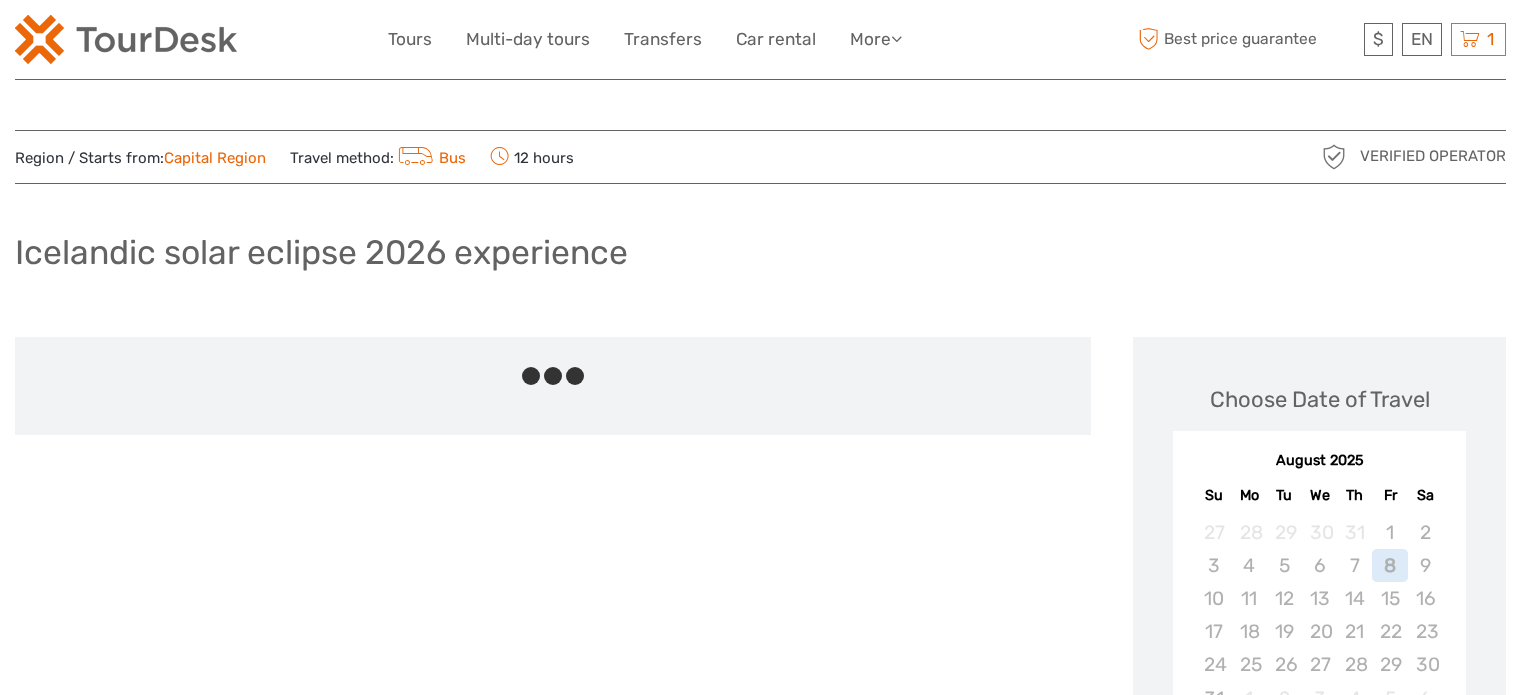 scroll, scrollTop: 0, scrollLeft: 0, axis: both 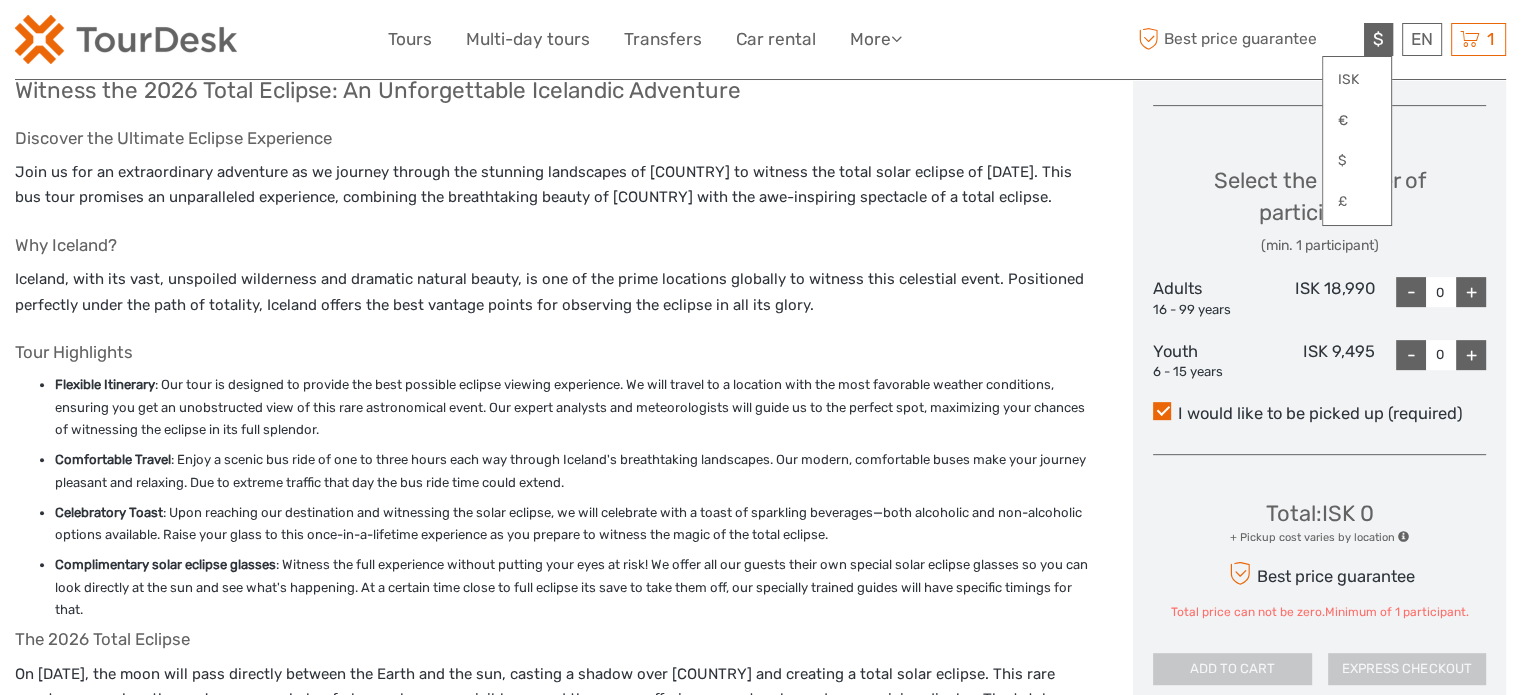 click on "$" at bounding box center [1378, 39] 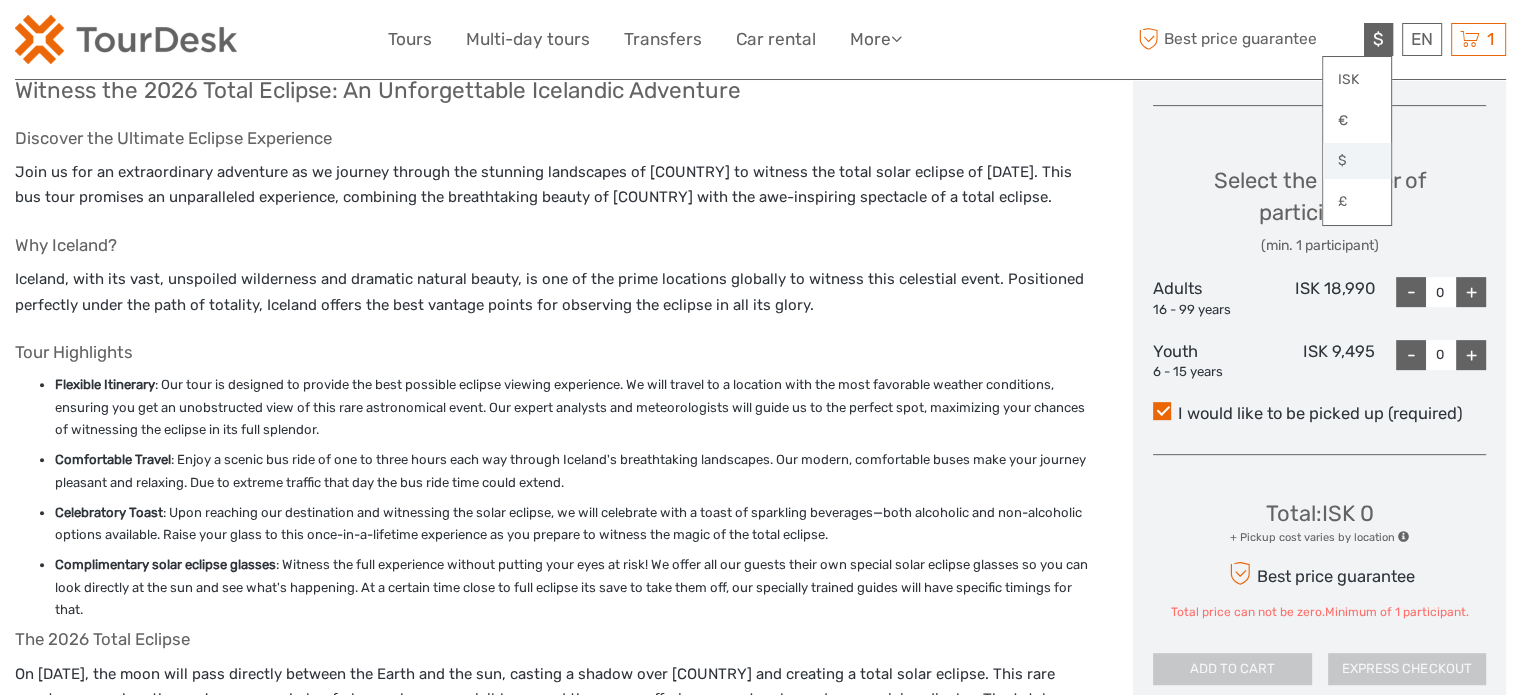 click on "$" at bounding box center (1357, 161) 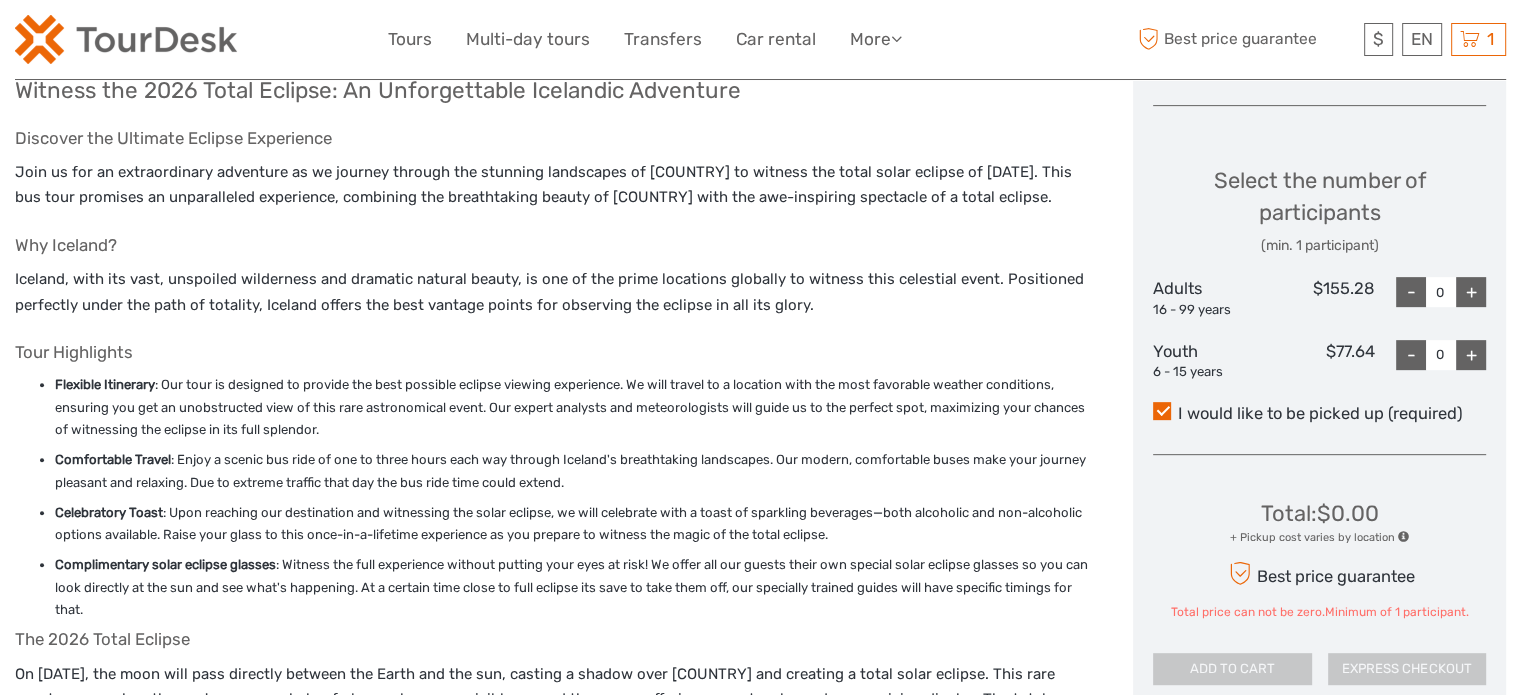 click on "+" at bounding box center [1471, 292] 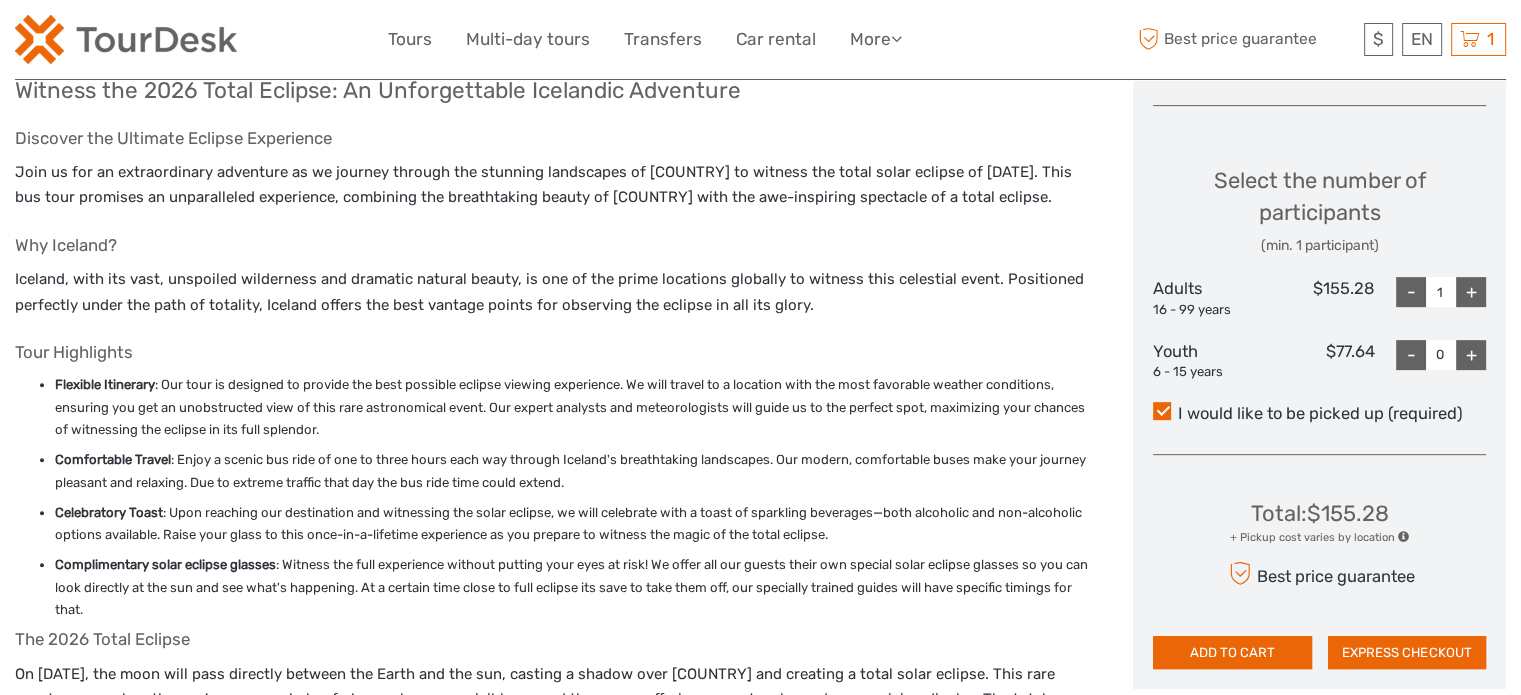 click on "+" at bounding box center (1471, 292) 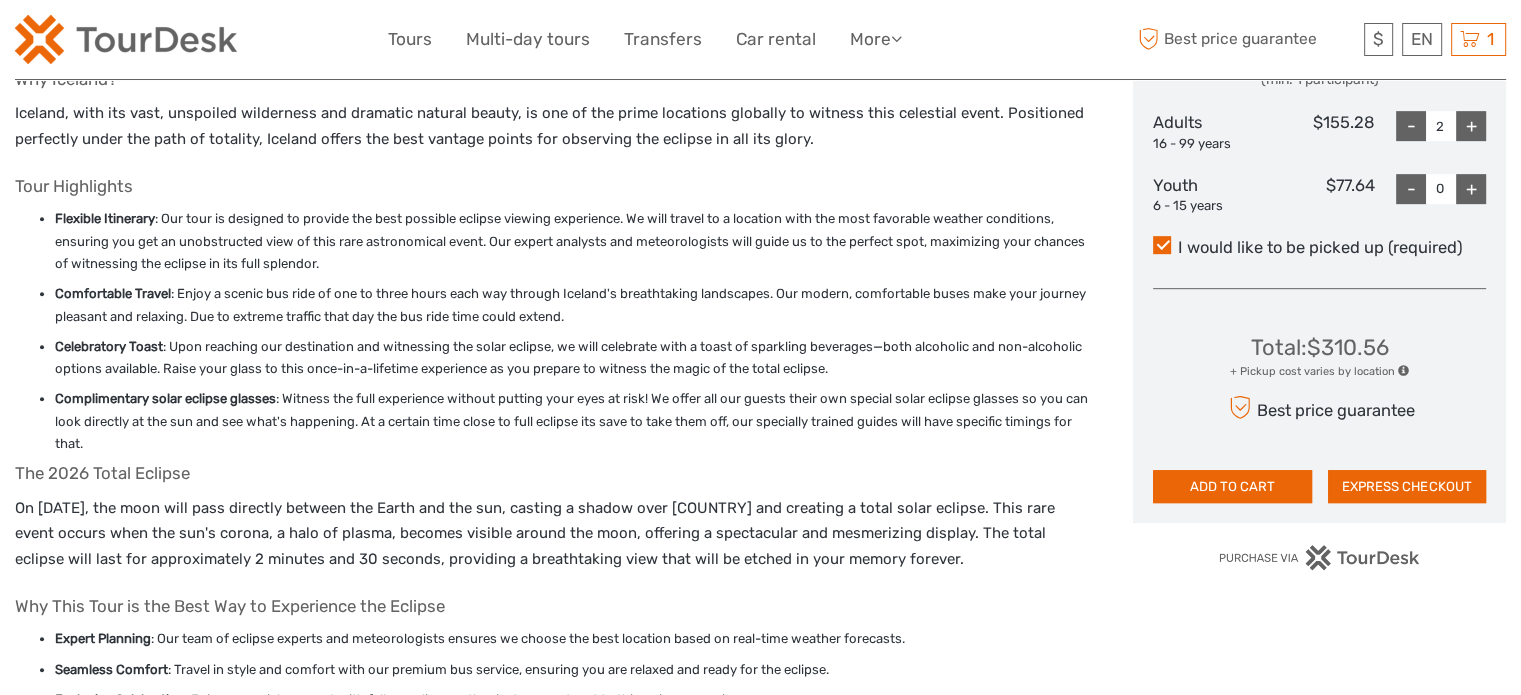 scroll, scrollTop: 941, scrollLeft: 0, axis: vertical 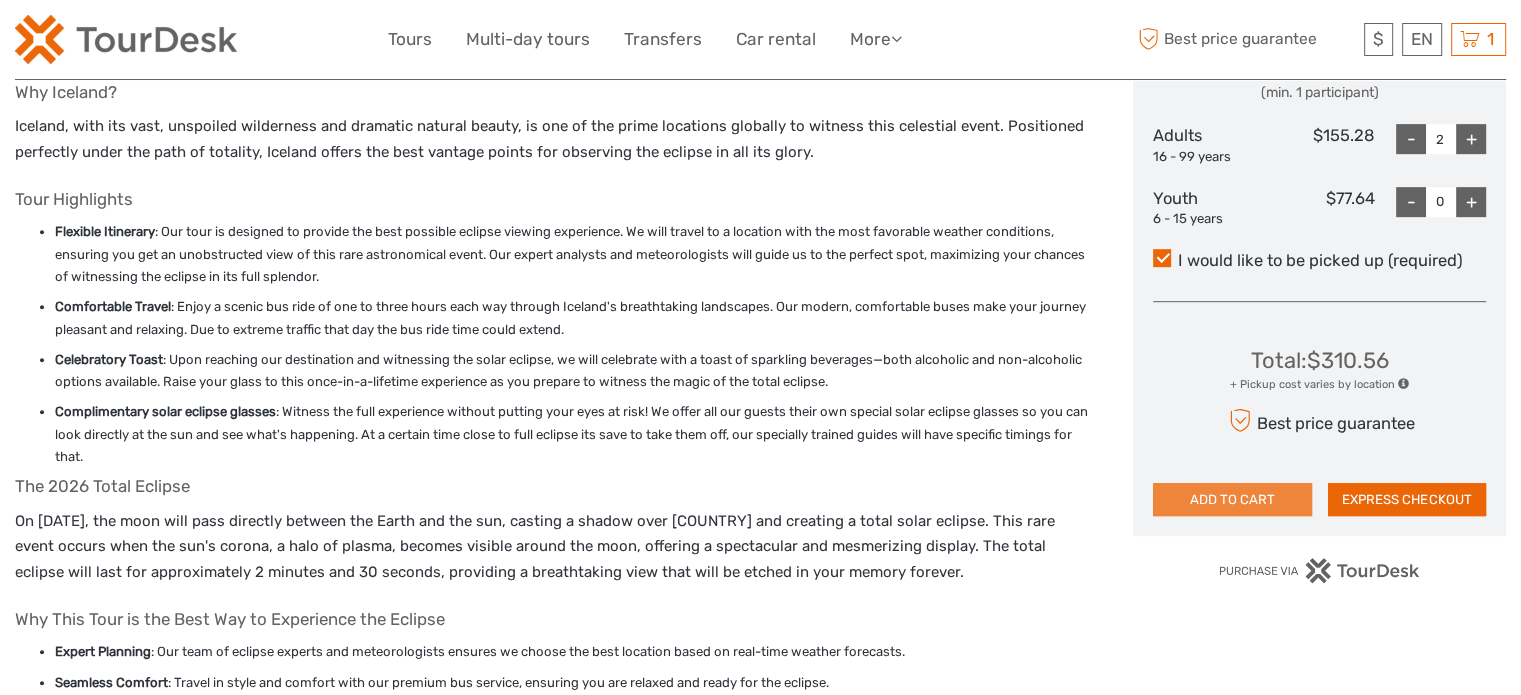 click on "ADD TO CART" at bounding box center [1232, 500] 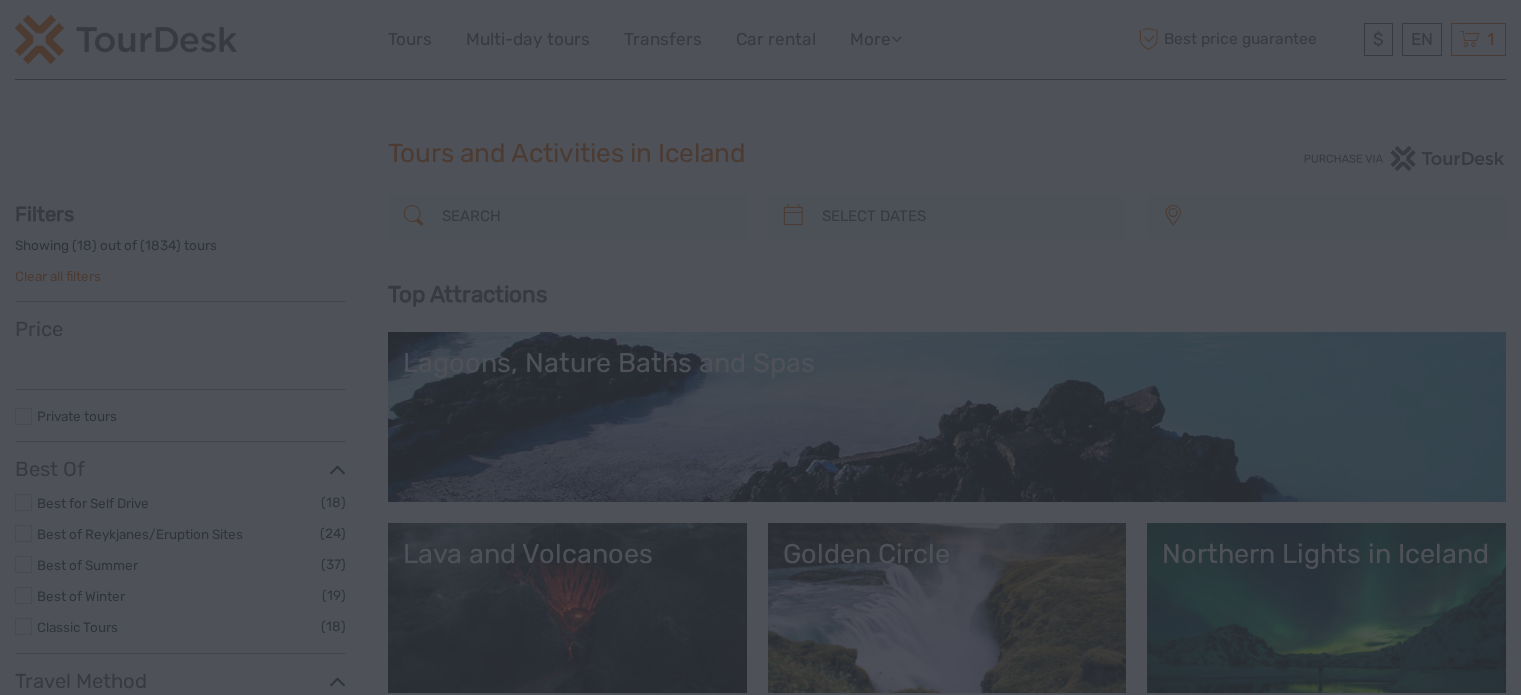select 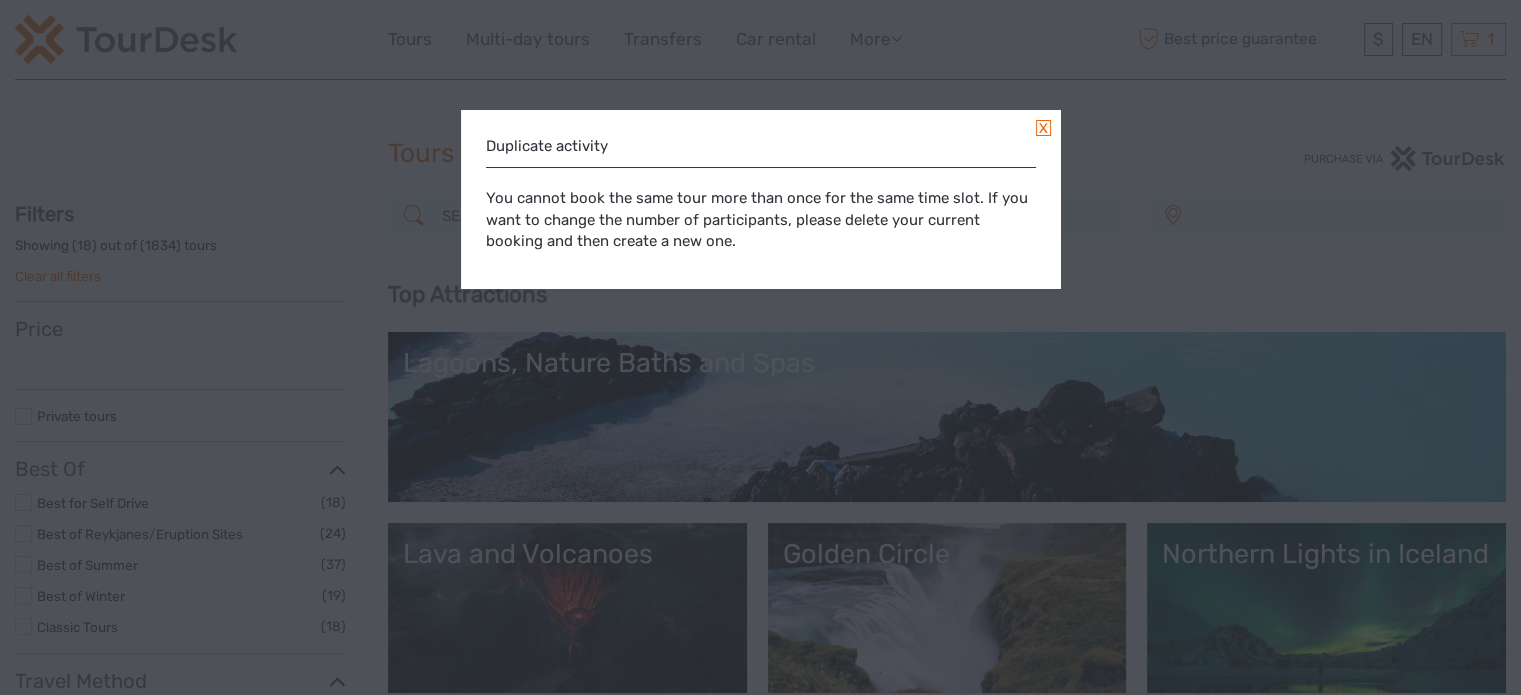 select 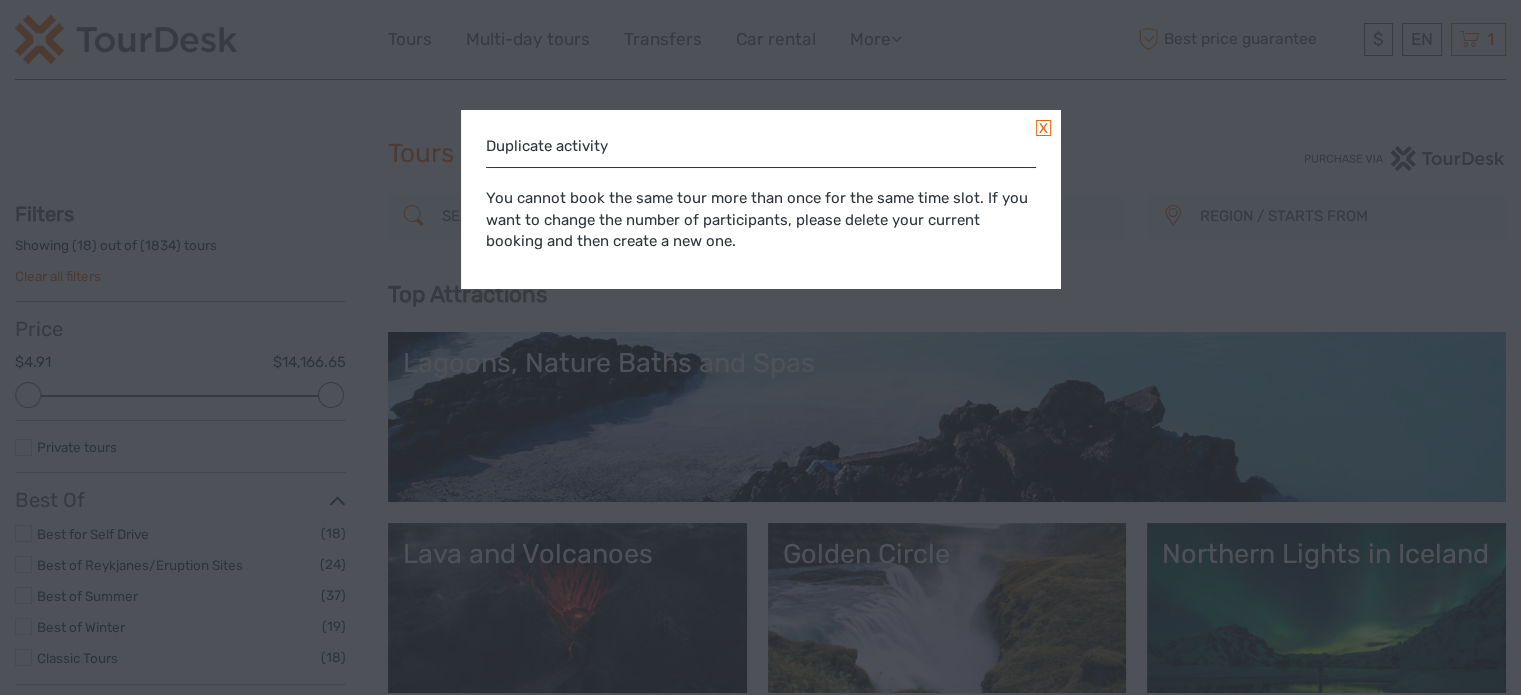 scroll, scrollTop: 0, scrollLeft: 0, axis: both 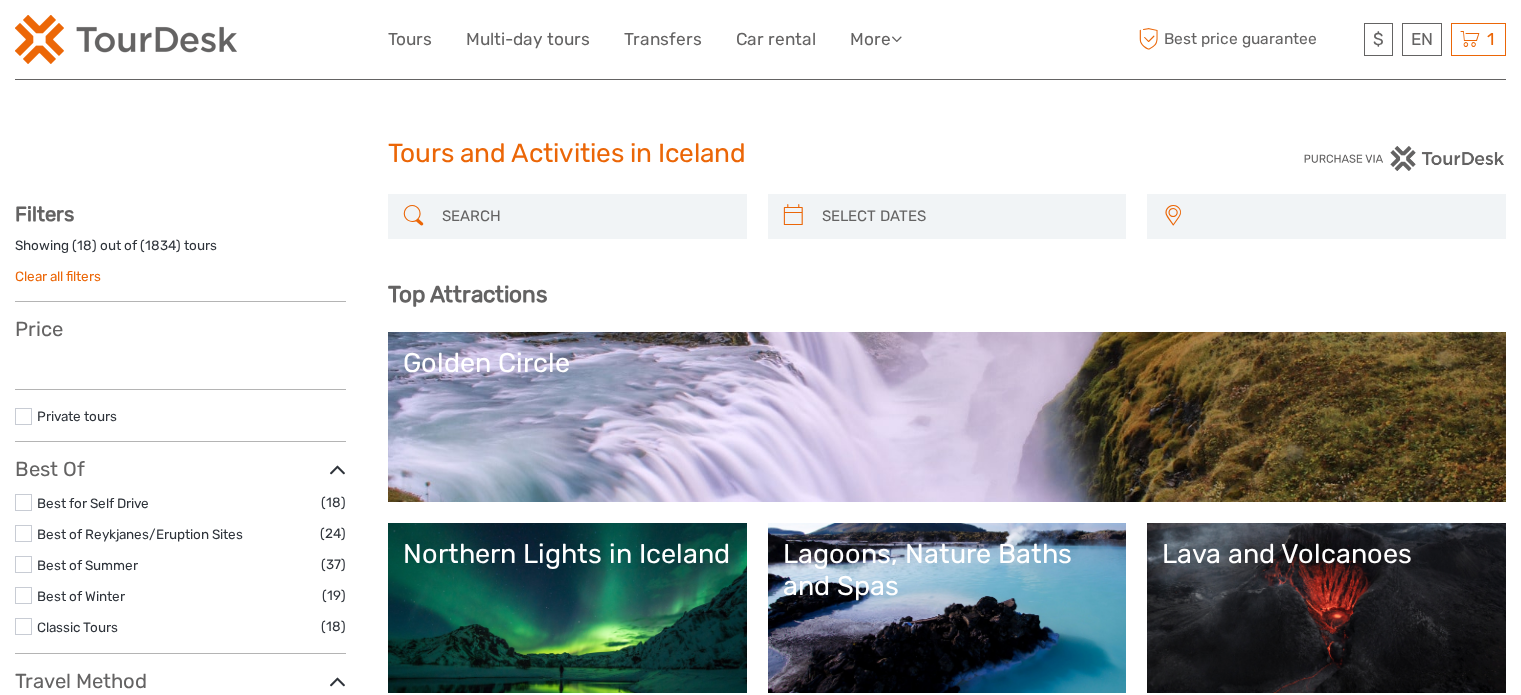 select 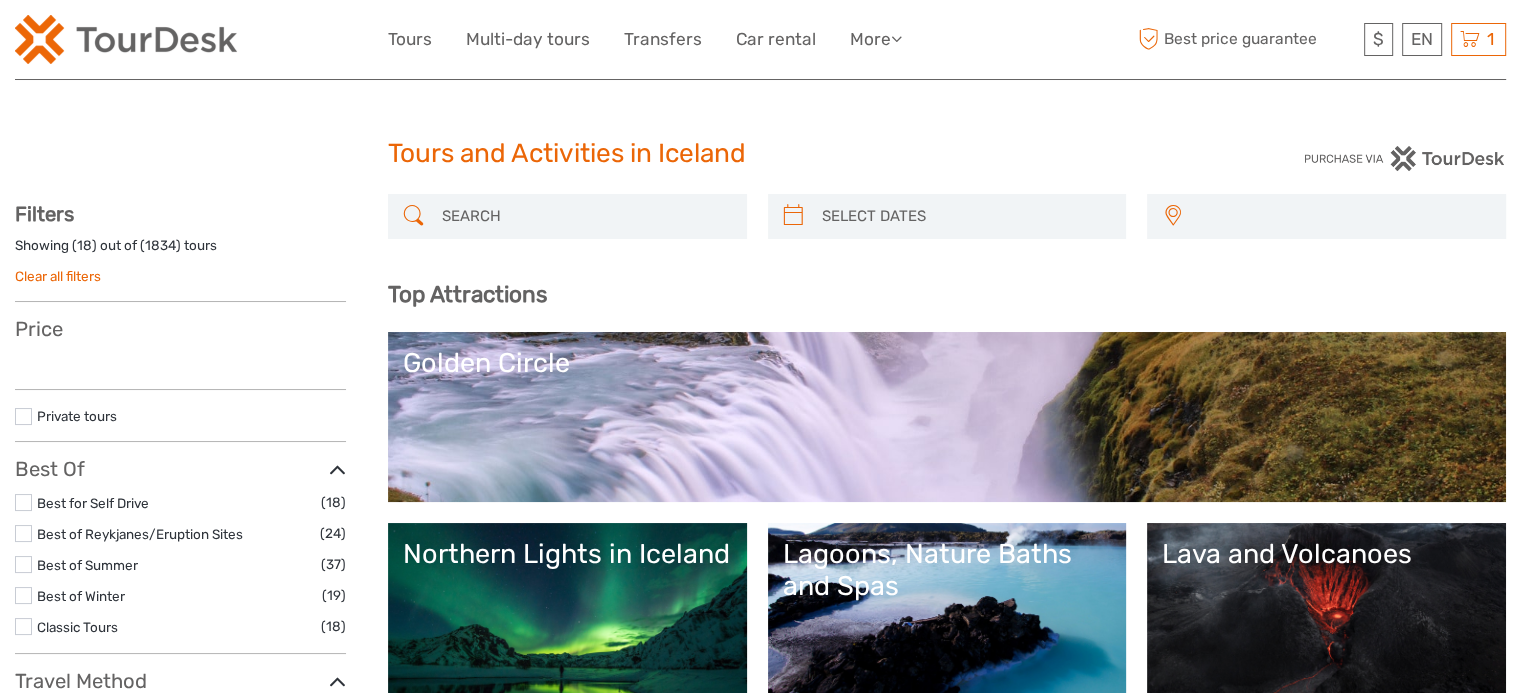 select 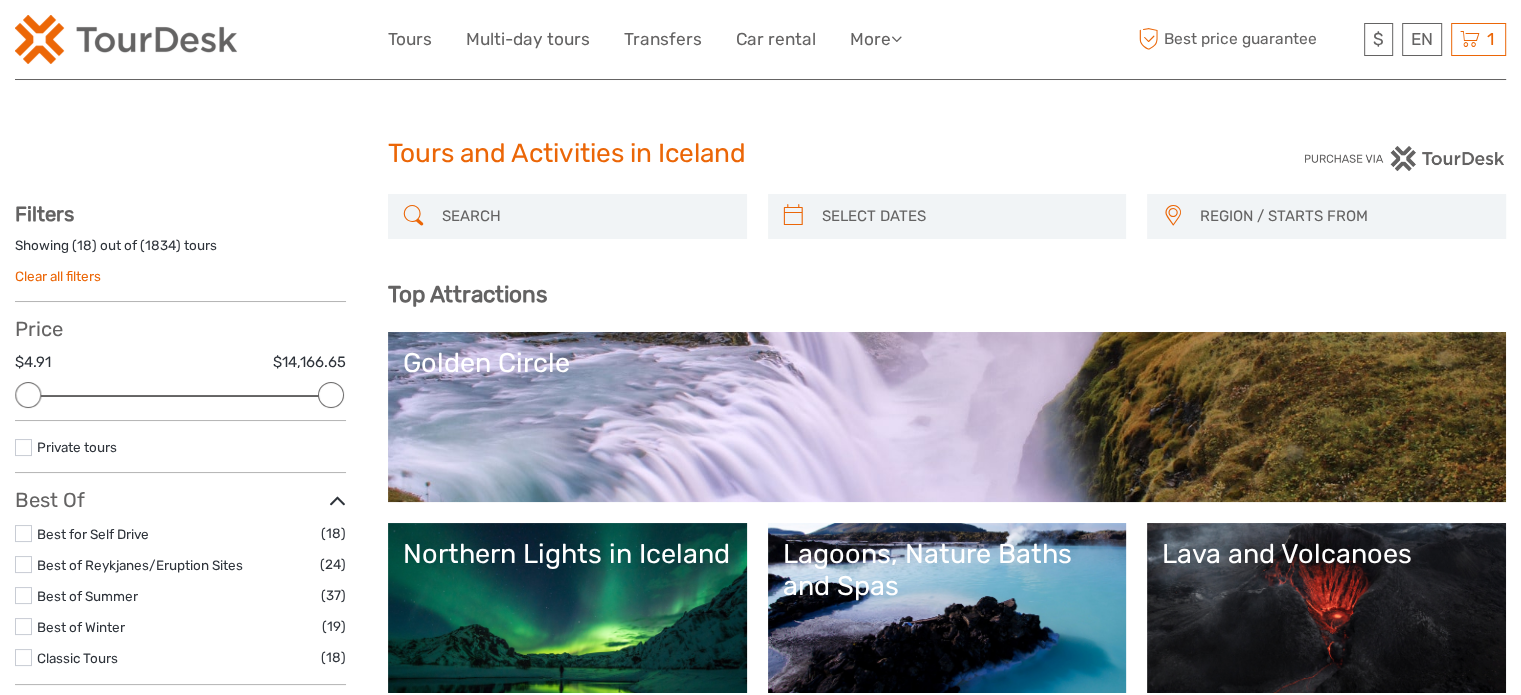 scroll, scrollTop: 0, scrollLeft: 0, axis: both 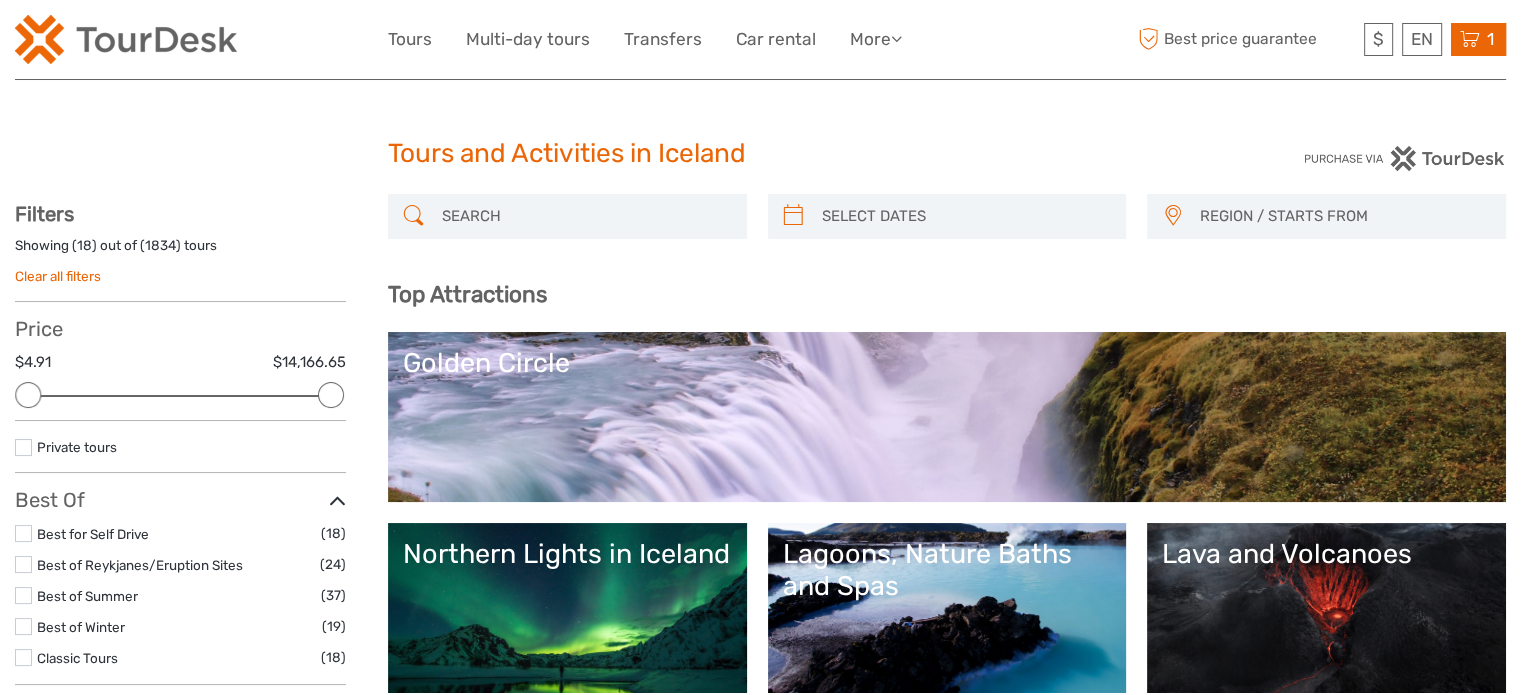 click at bounding box center (1470, 39) 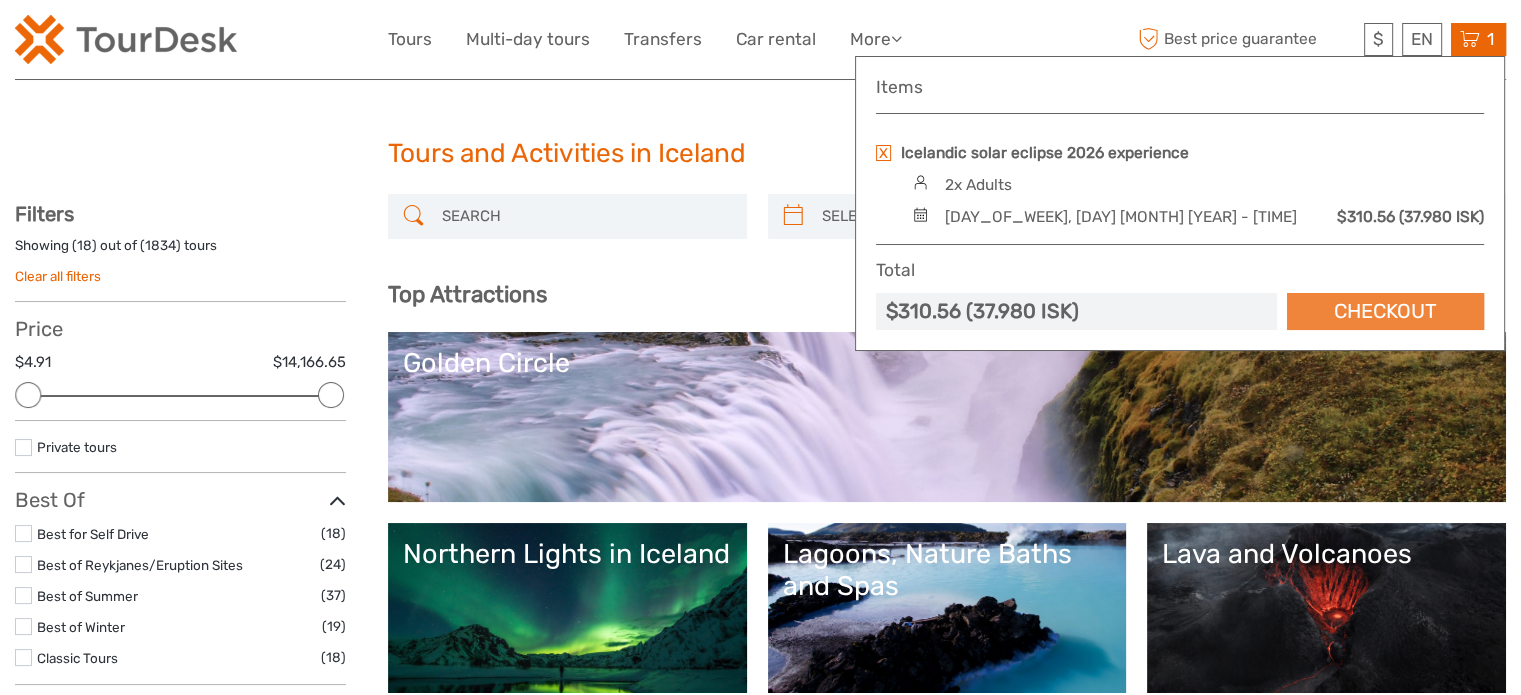 click on "Checkout" at bounding box center [1385, 311] 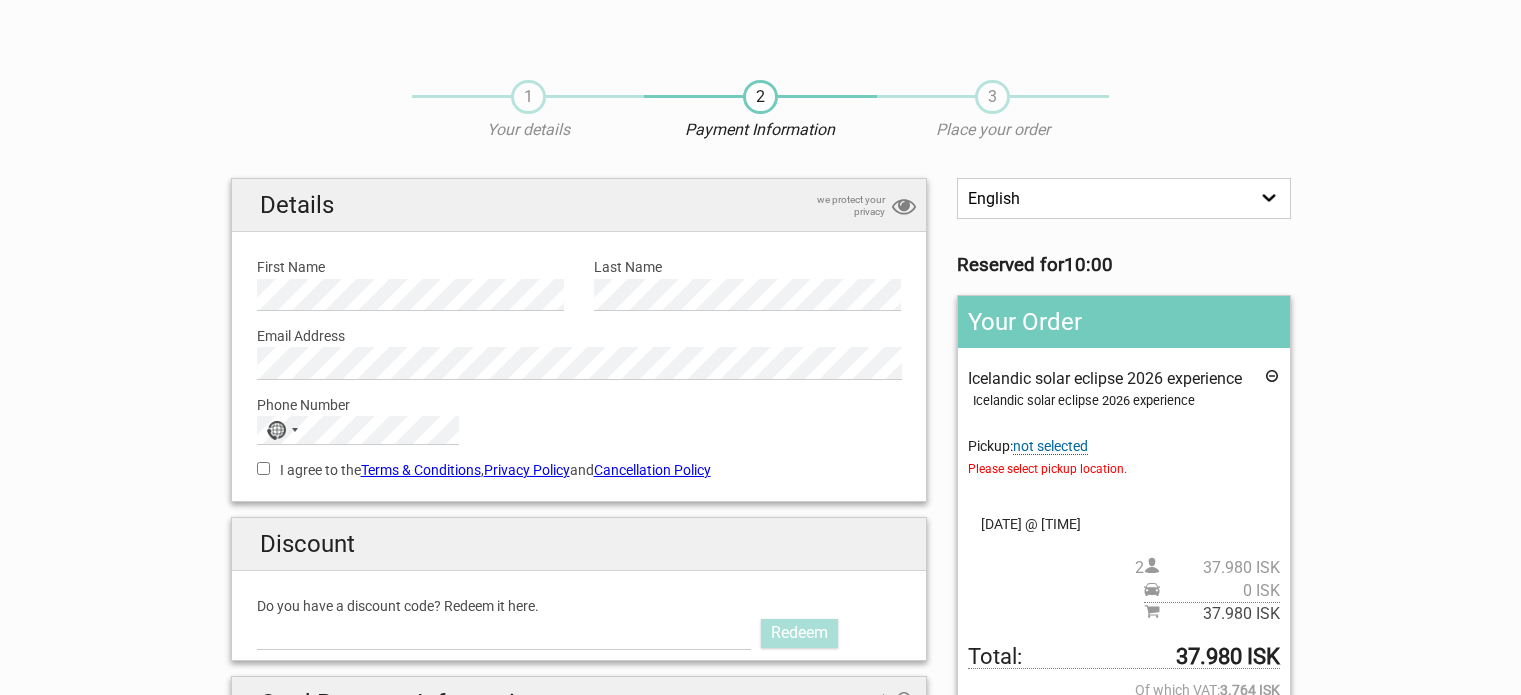 scroll, scrollTop: 0, scrollLeft: 0, axis: both 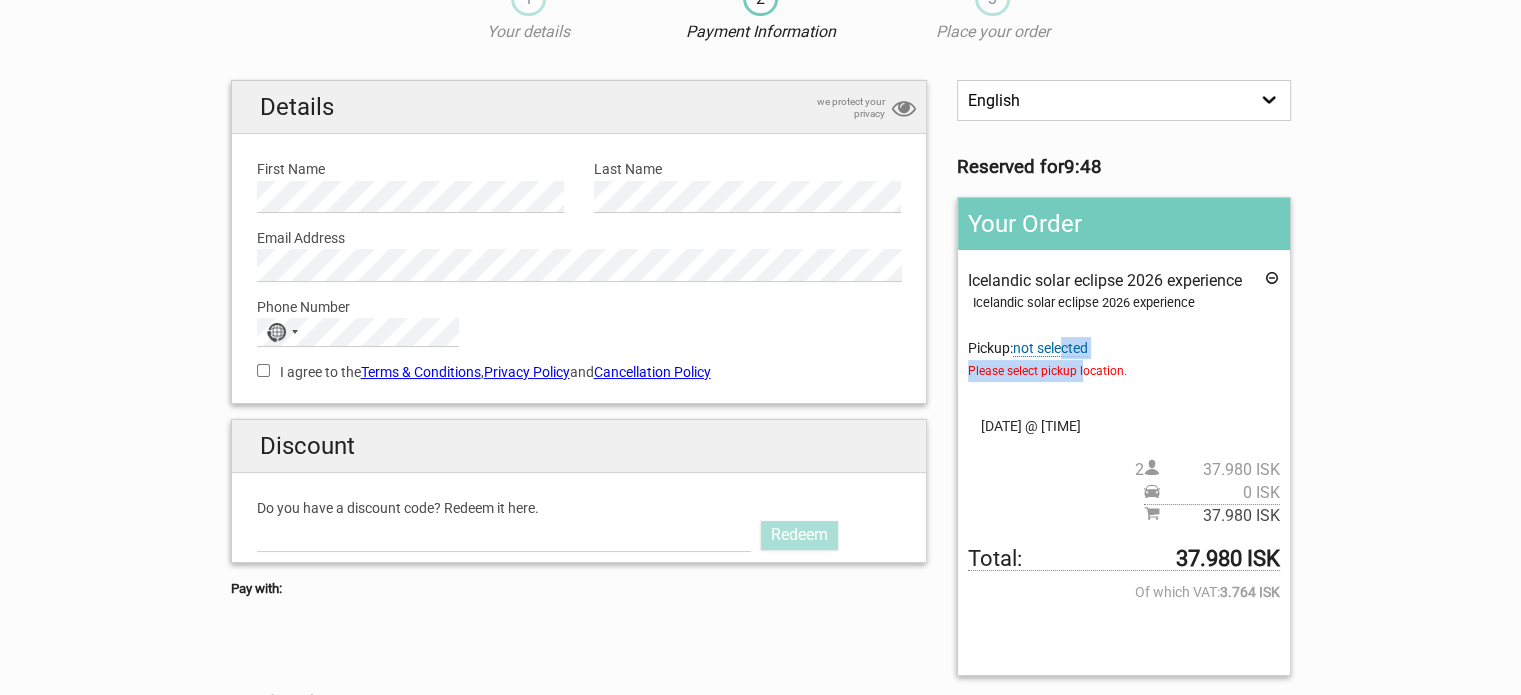 drag, startPoint x: 1085, startPoint y: 364, endPoint x: 1058, endPoint y: 343, distance: 34.20526 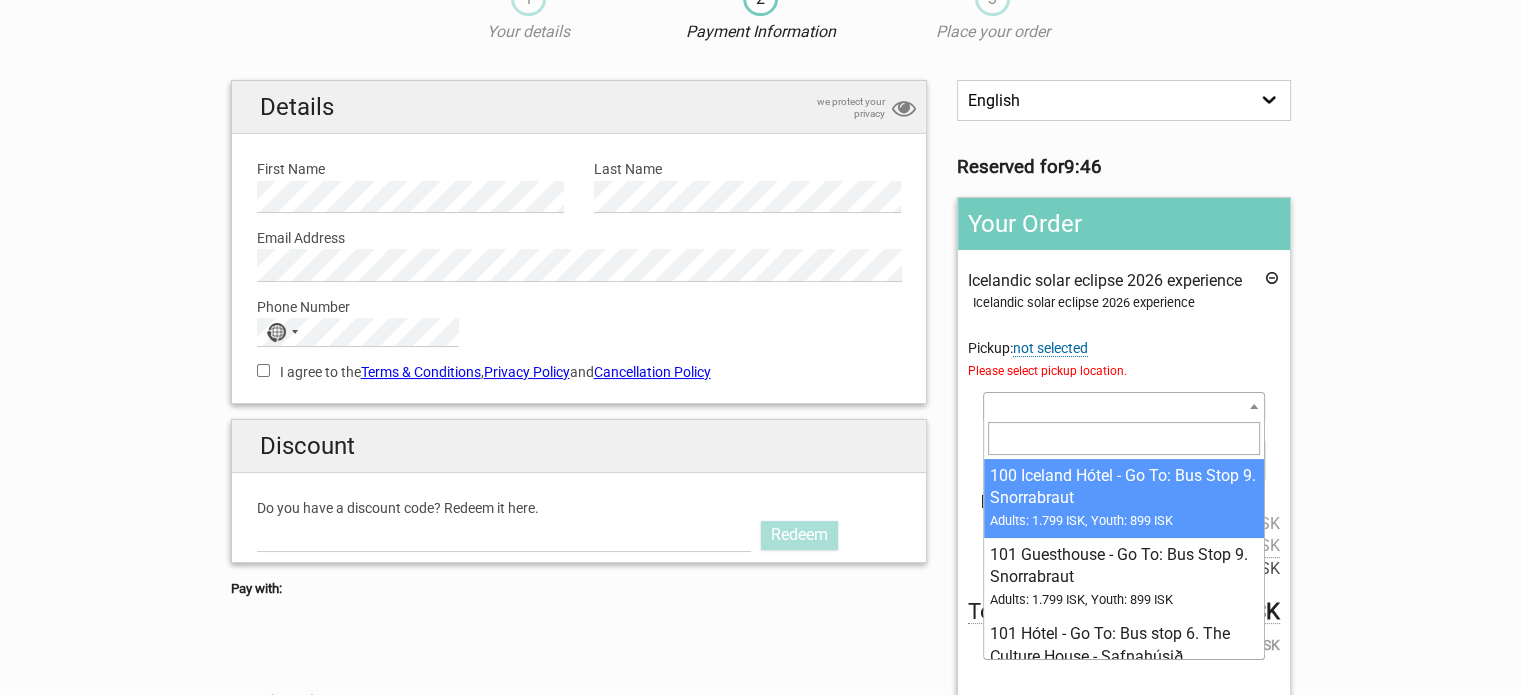 click at bounding box center [1123, 406] 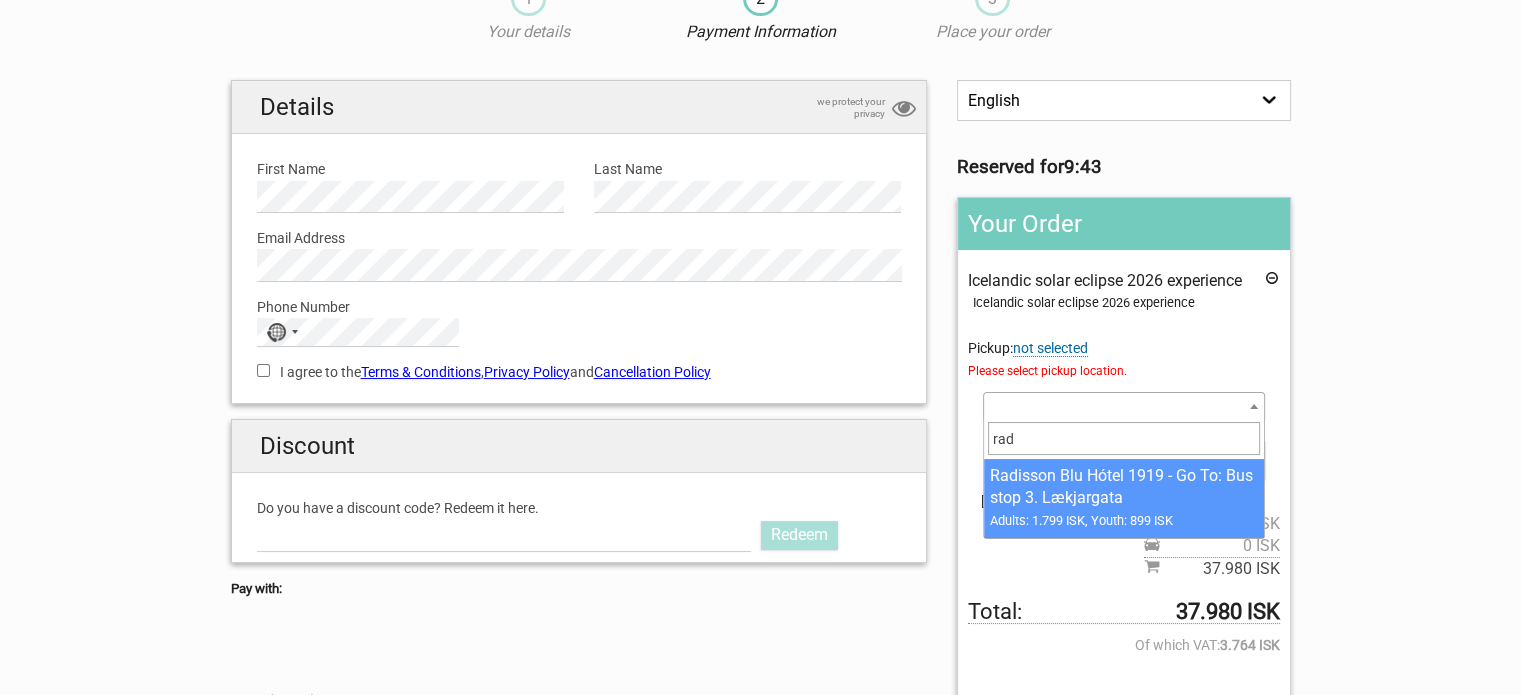 type on "rad" 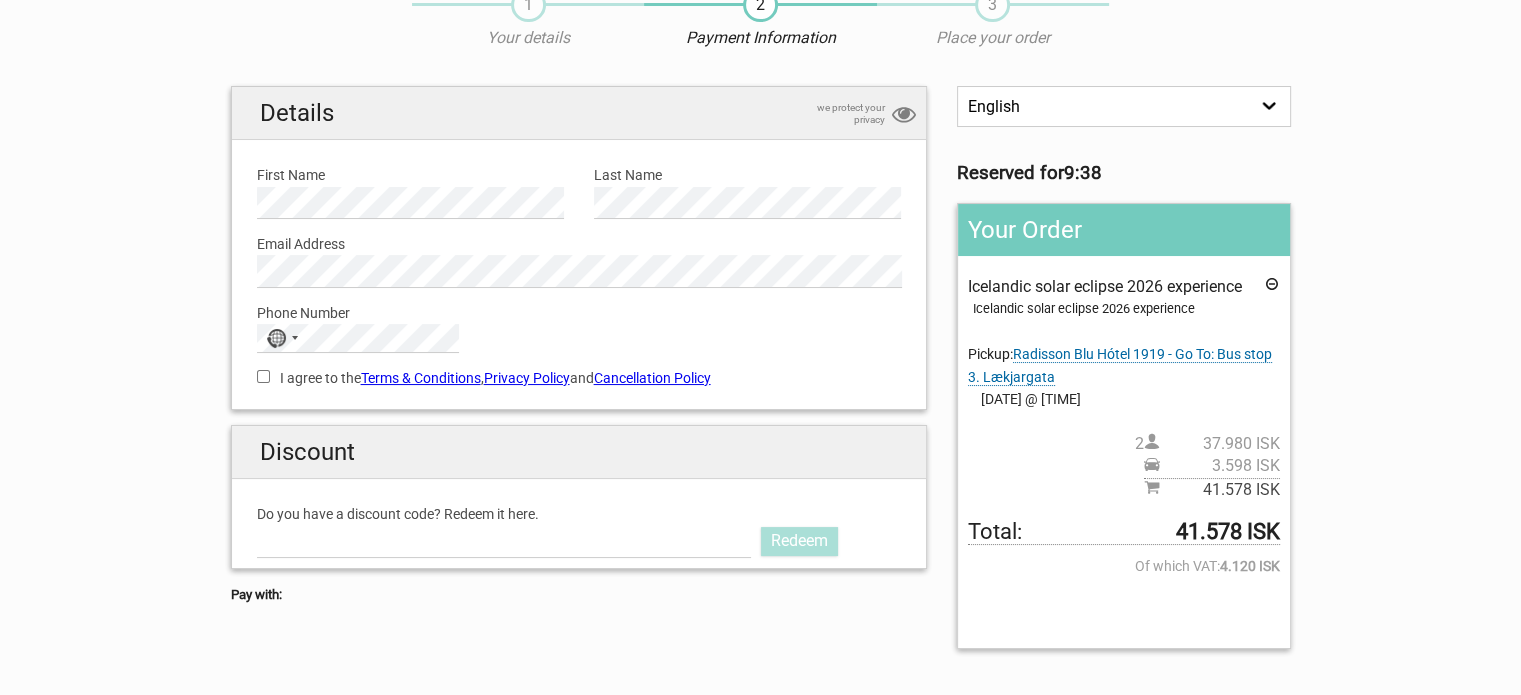 scroll, scrollTop: 112, scrollLeft: 0, axis: vertical 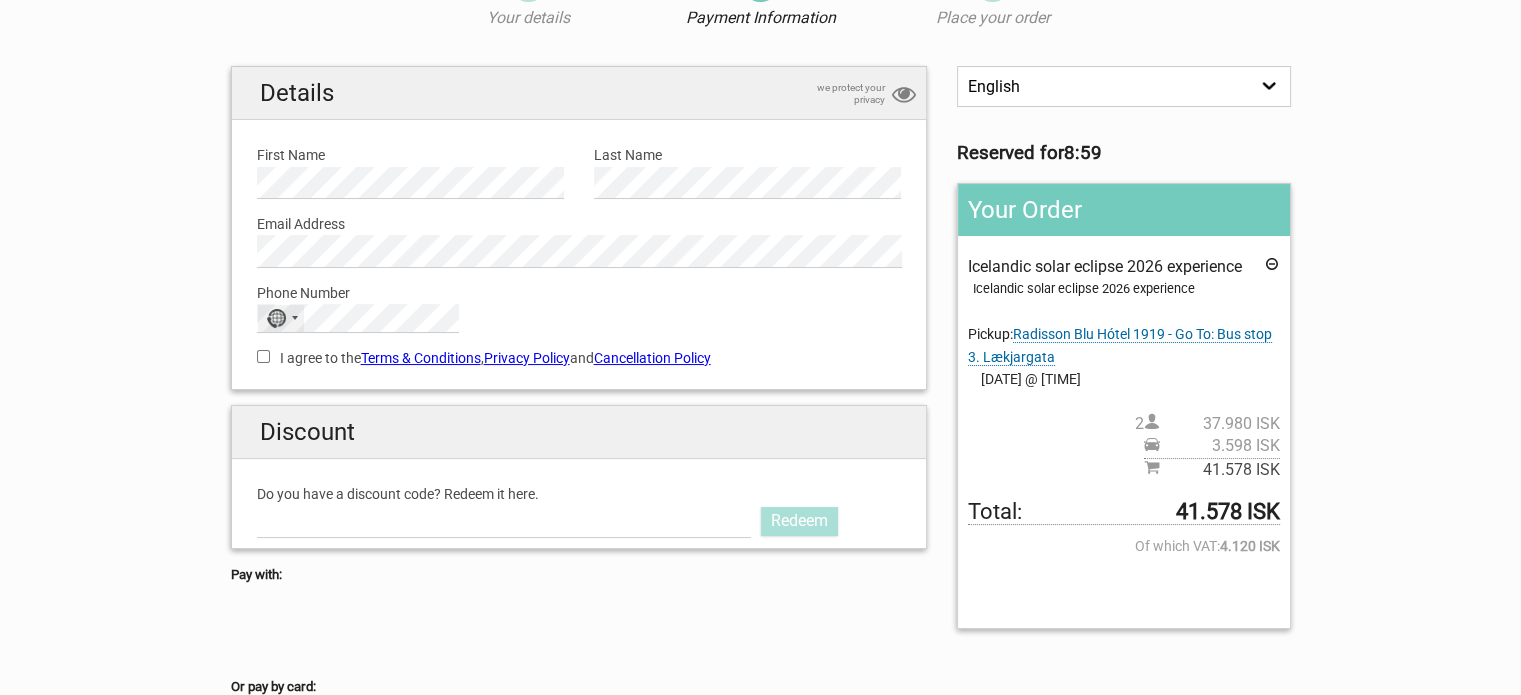 click on "No country selected" at bounding box center [281, 318] 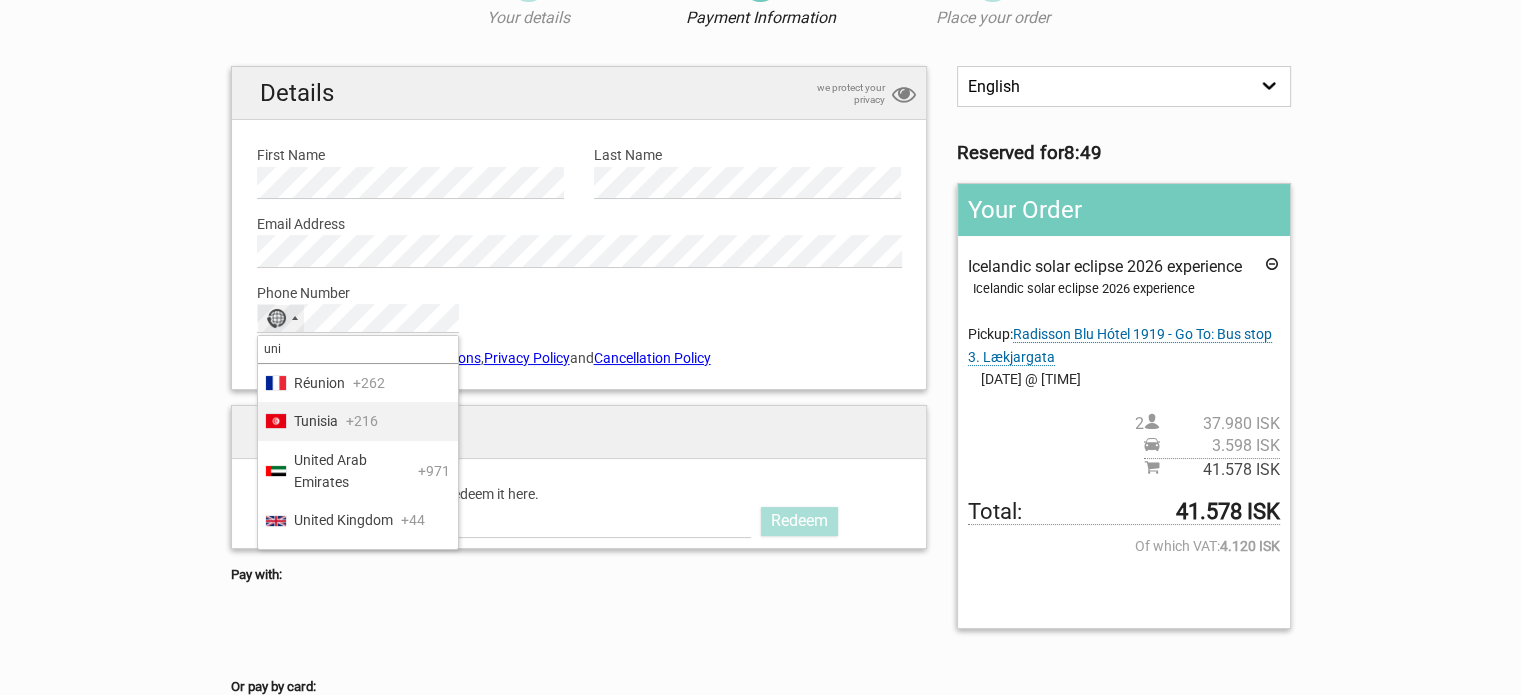 scroll, scrollTop: 29, scrollLeft: 0, axis: vertical 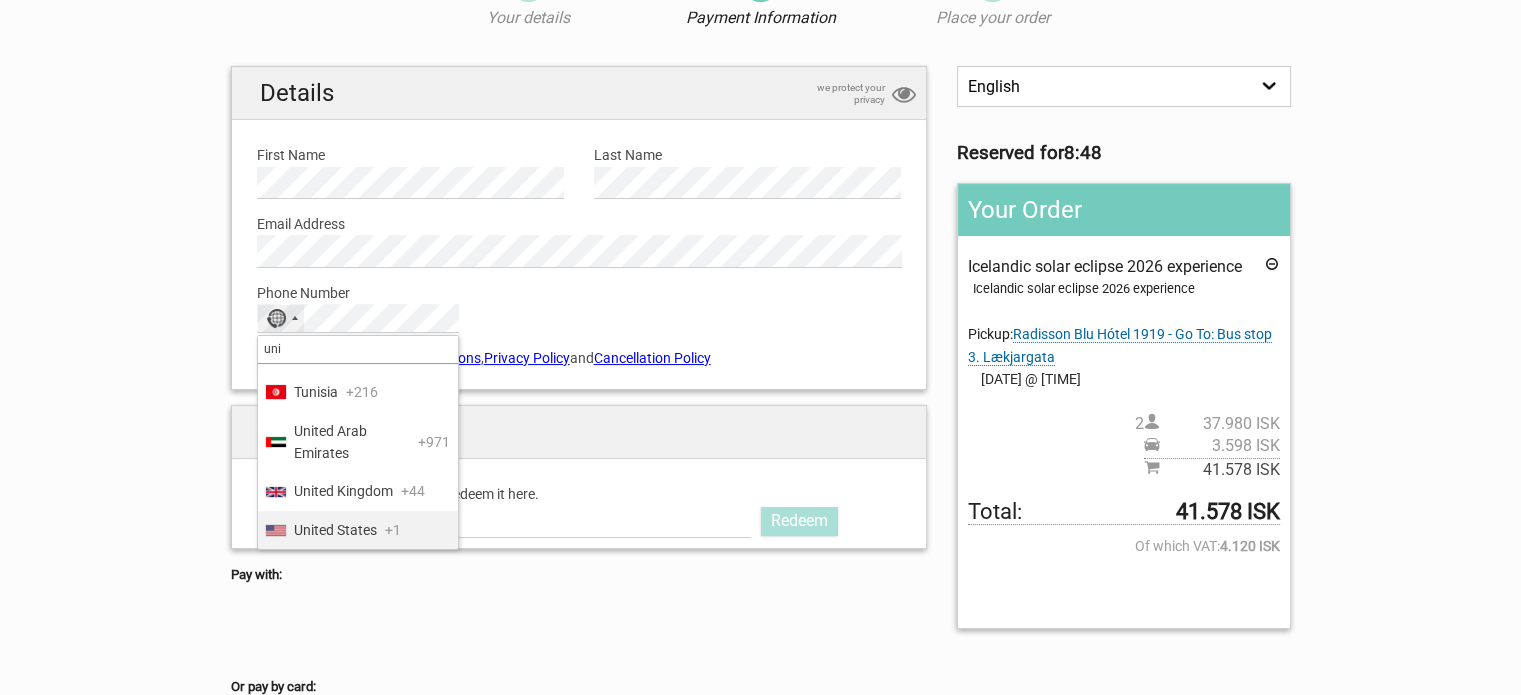 type on "uni" 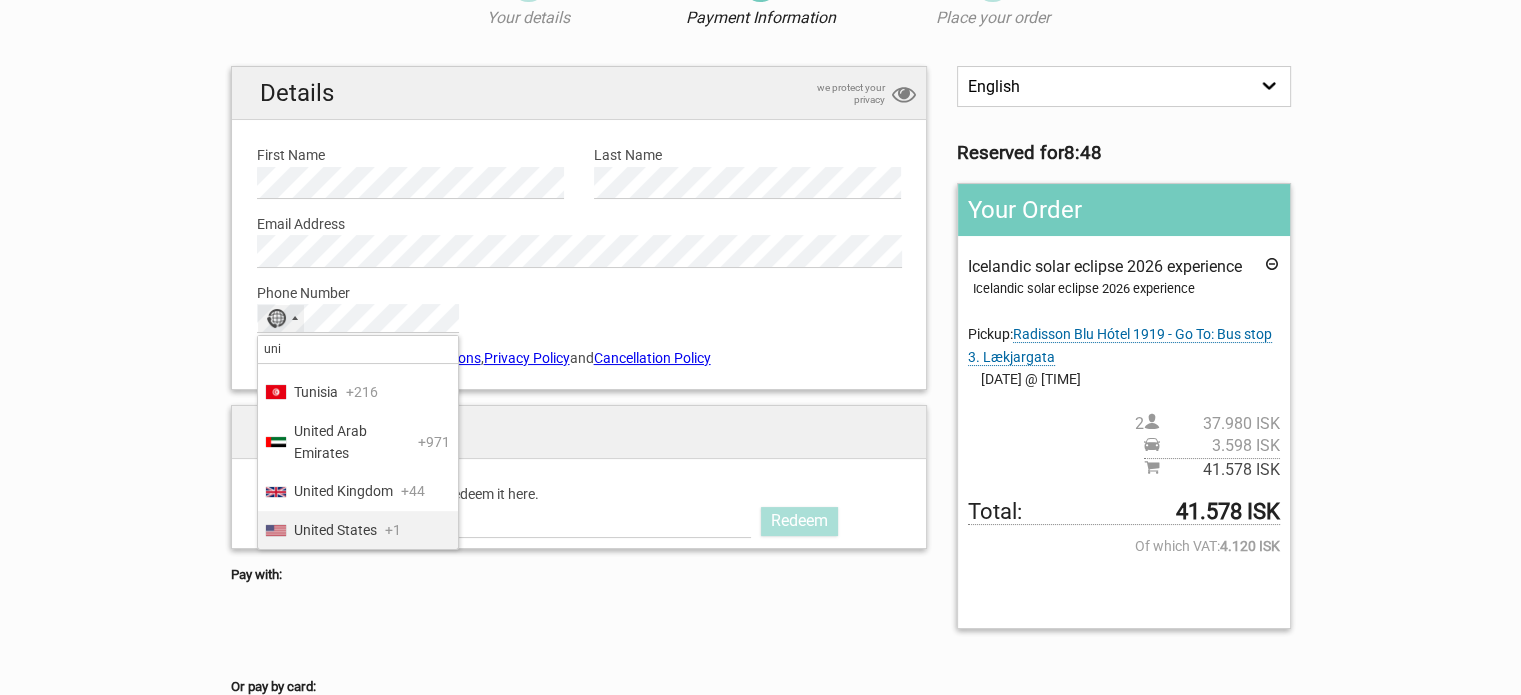 click on "United States" at bounding box center (335, 530) 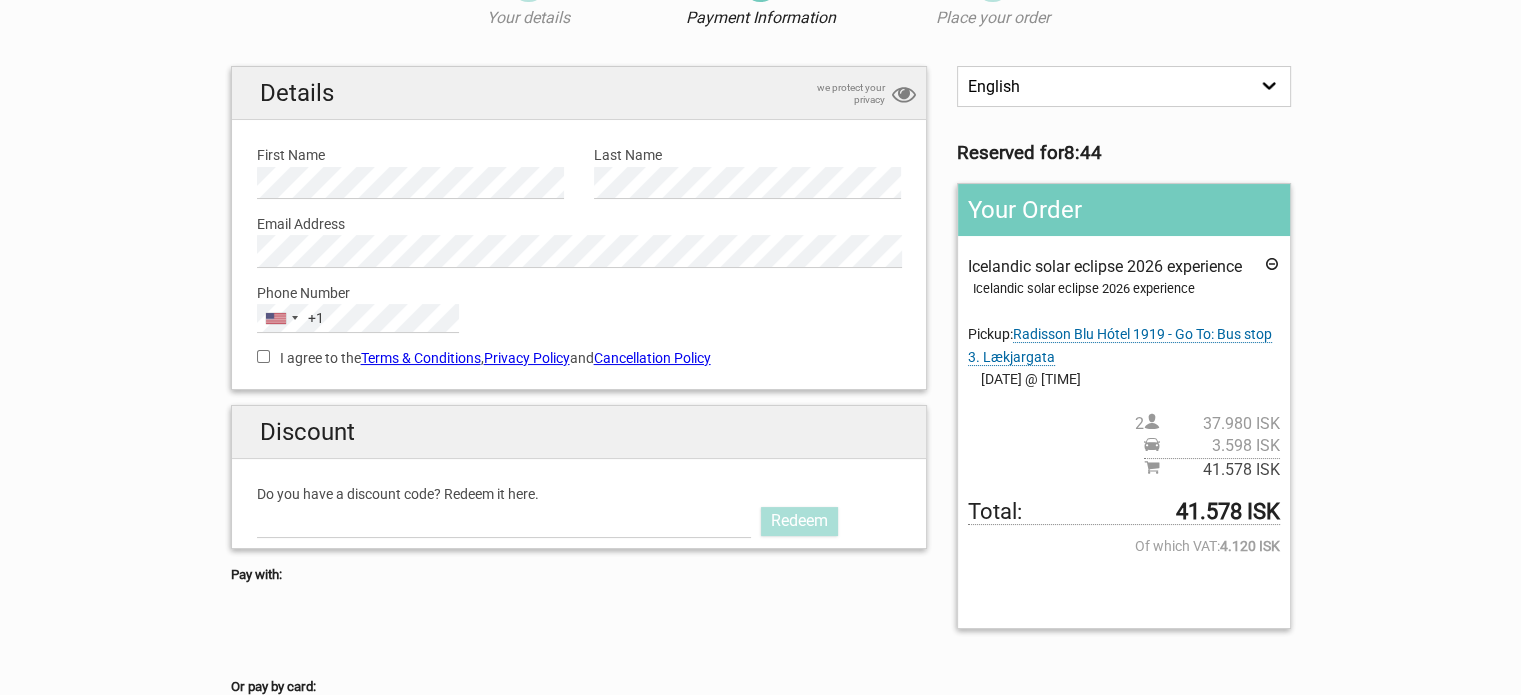 click on "I agree to the  Terms & Conditions ,  Privacy Policy  and  Cancellation Policy" at bounding box center [579, 358] 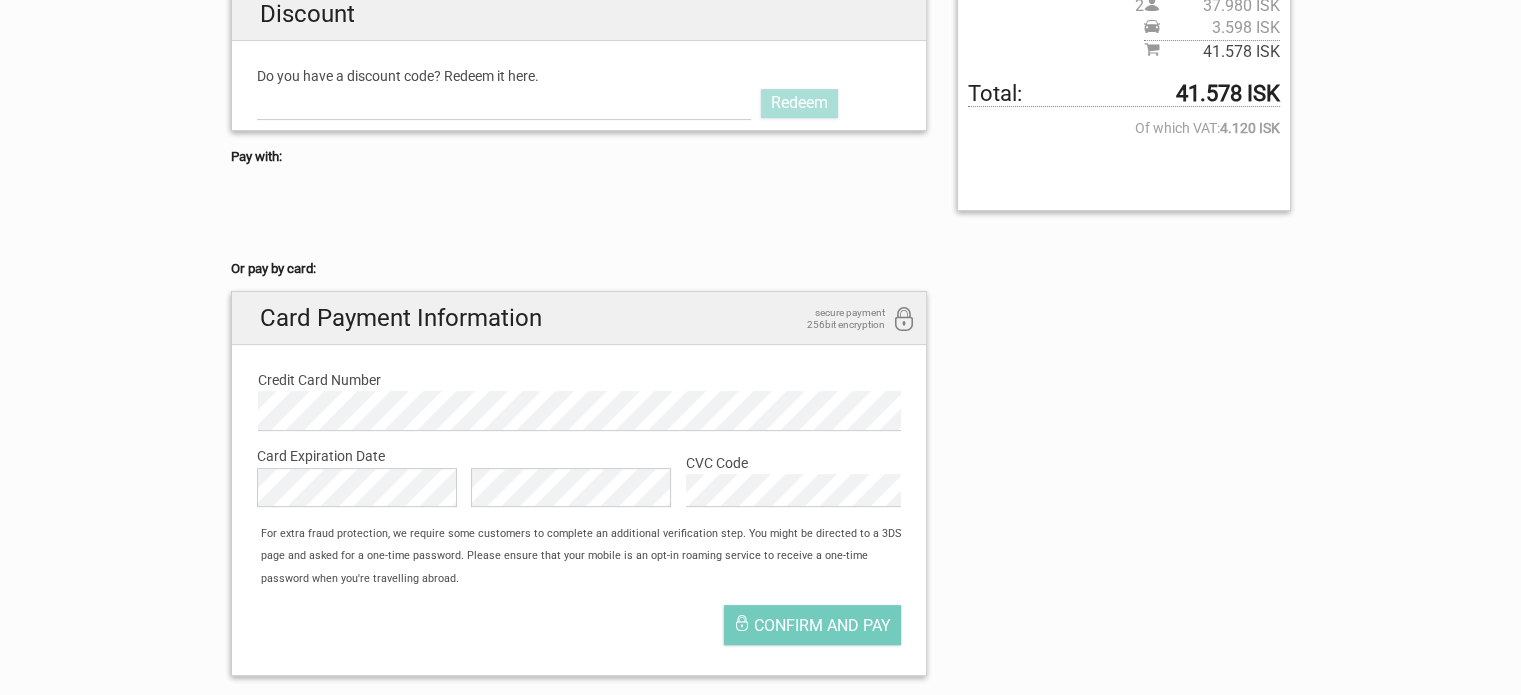 scroll, scrollTop: 532, scrollLeft: 0, axis: vertical 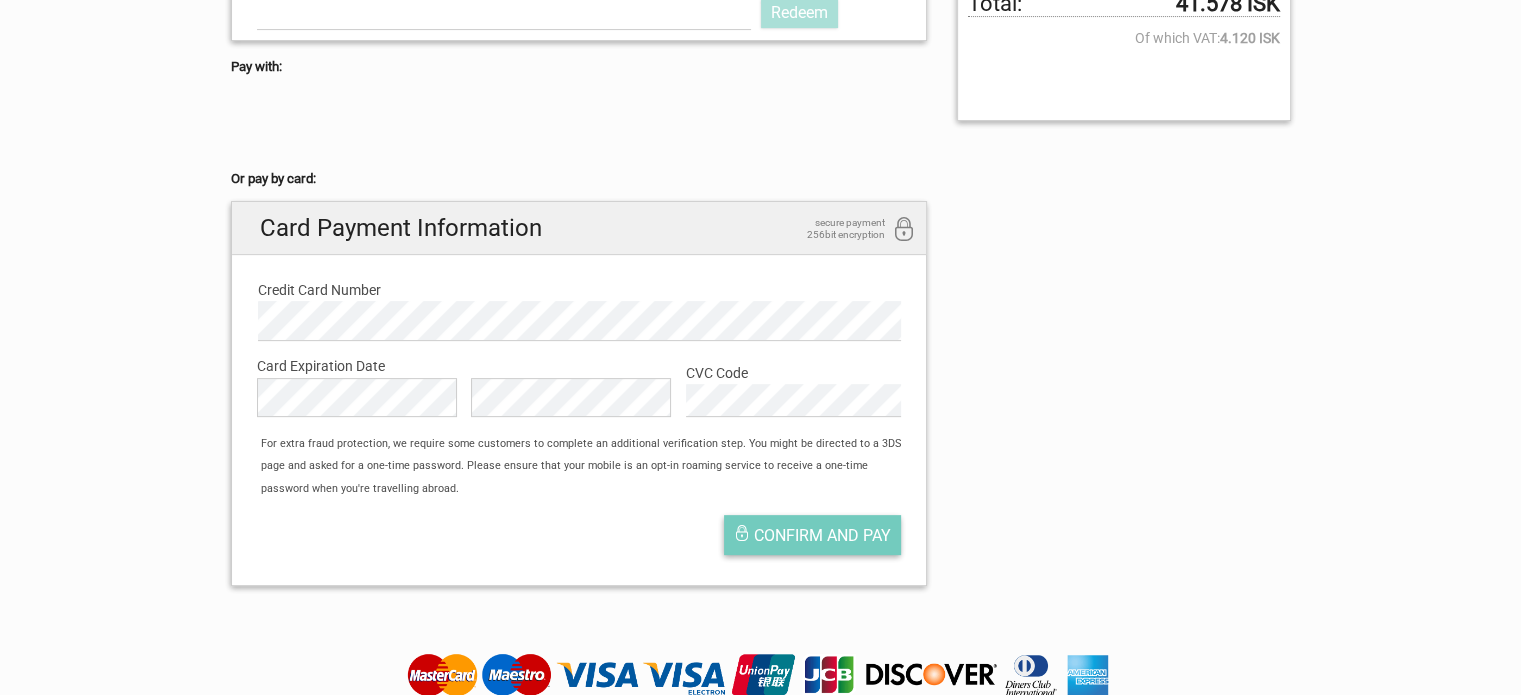 click on "Confirm and pay" at bounding box center [812, 535] 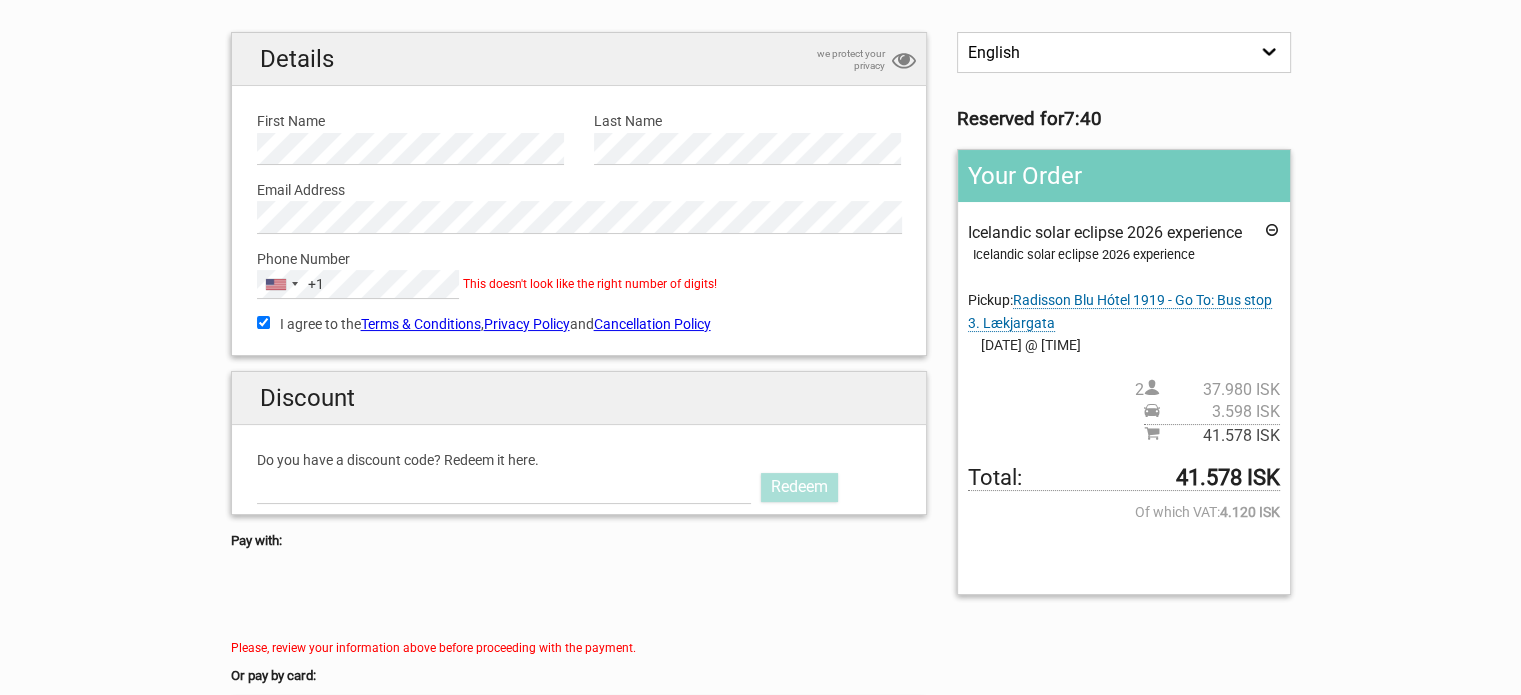 scroll, scrollTop: 118, scrollLeft: 0, axis: vertical 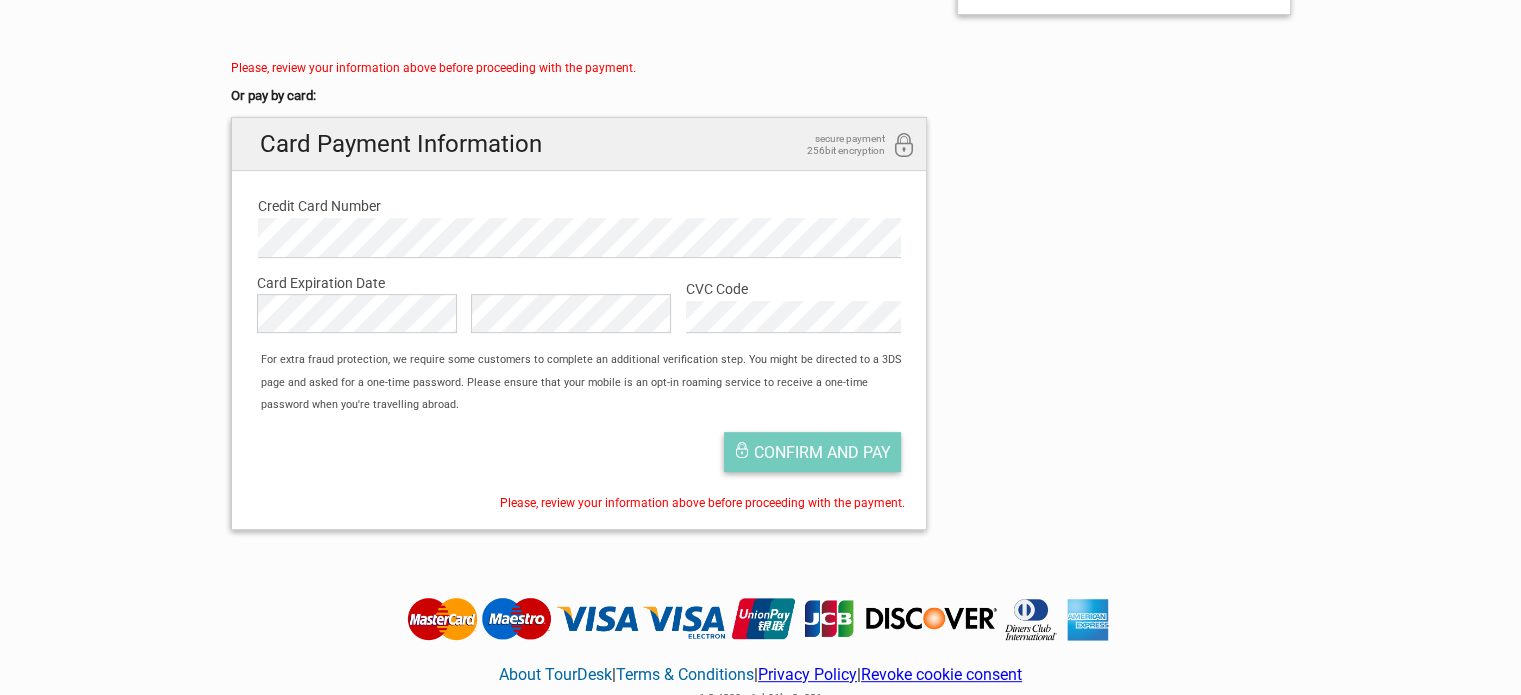 click on "Confirm and pay" at bounding box center (822, 452) 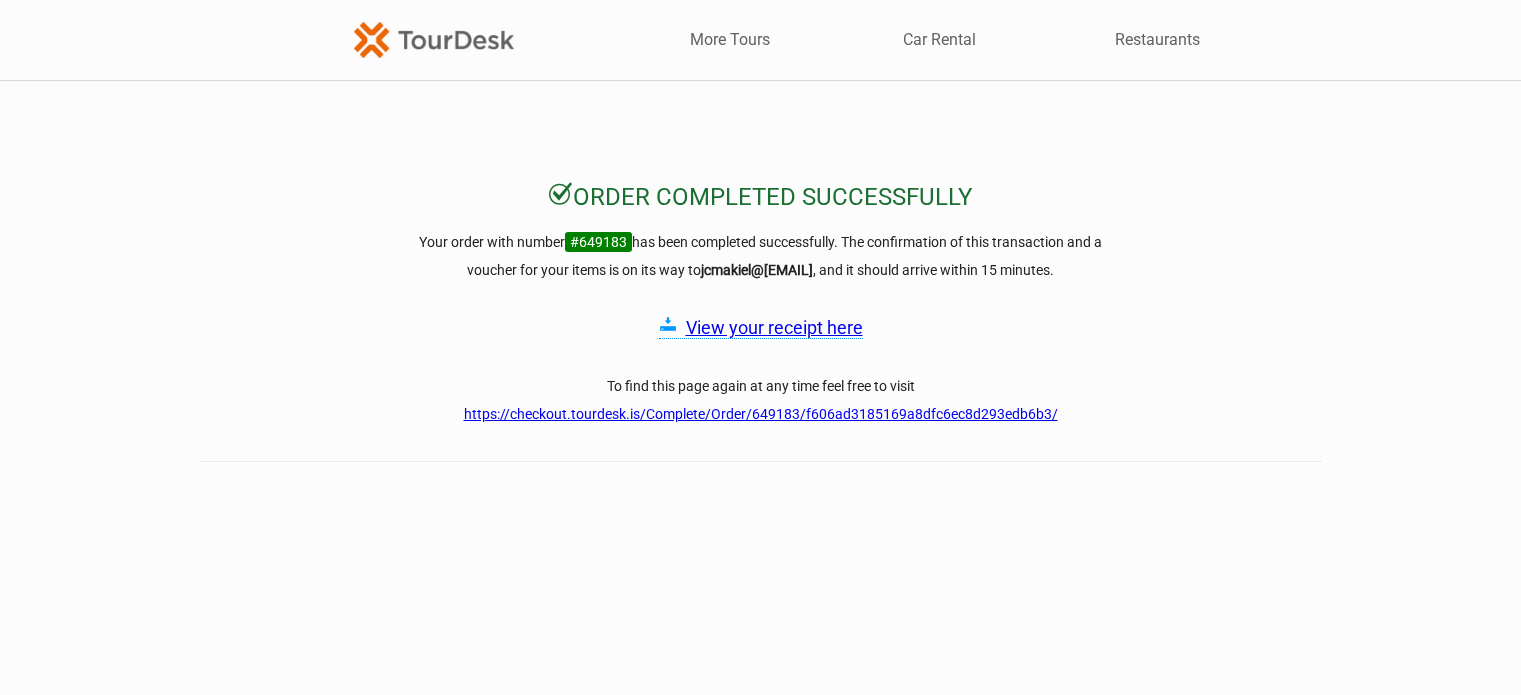 scroll, scrollTop: 0, scrollLeft: 0, axis: both 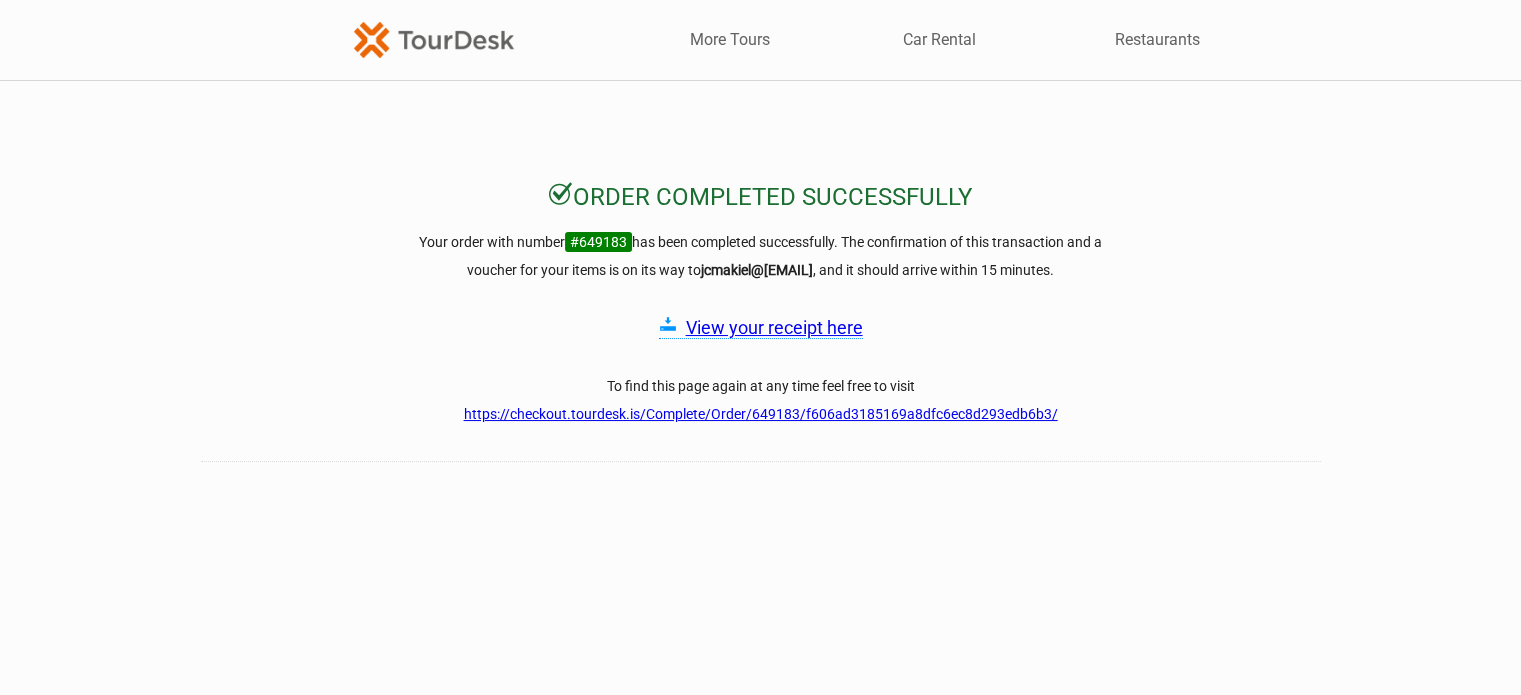 click on "View your receipt here" at bounding box center [774, 327] 